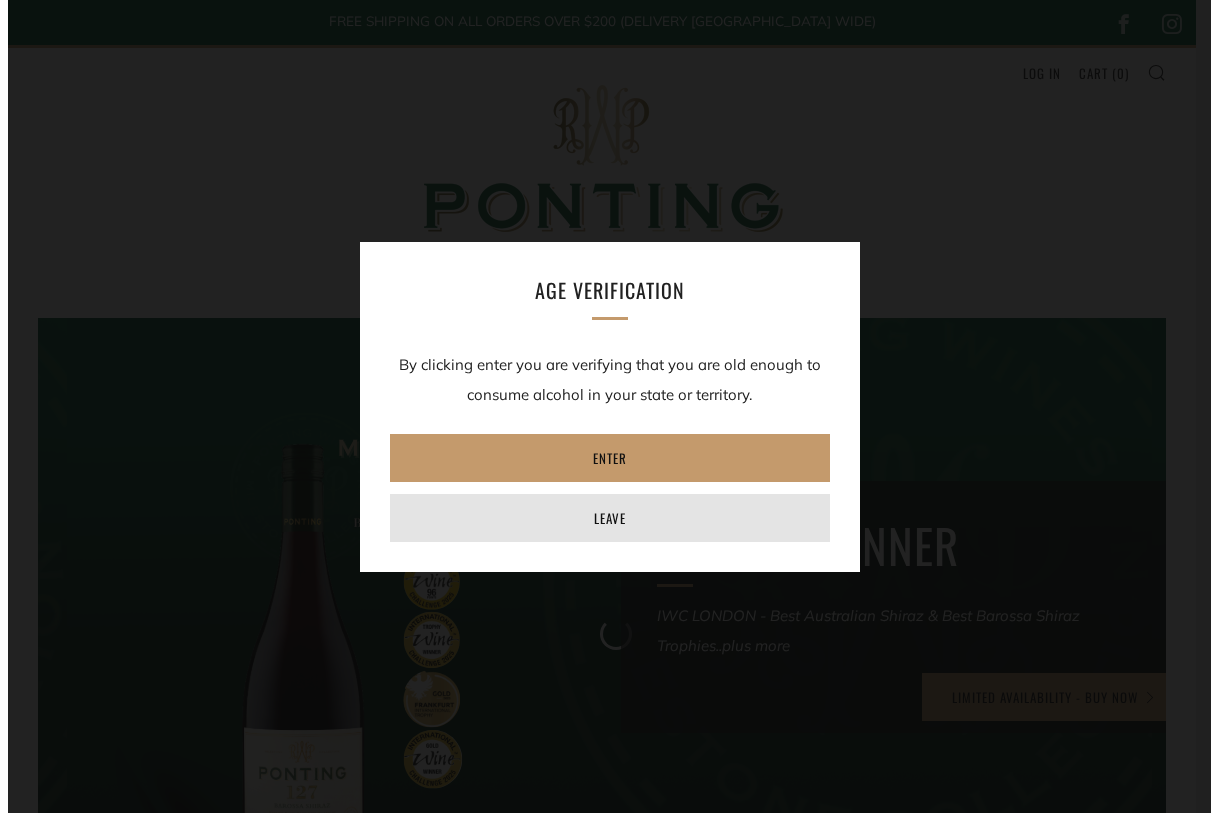 scroll, scrollTop: 0, scrollLeft: 0, axis: both 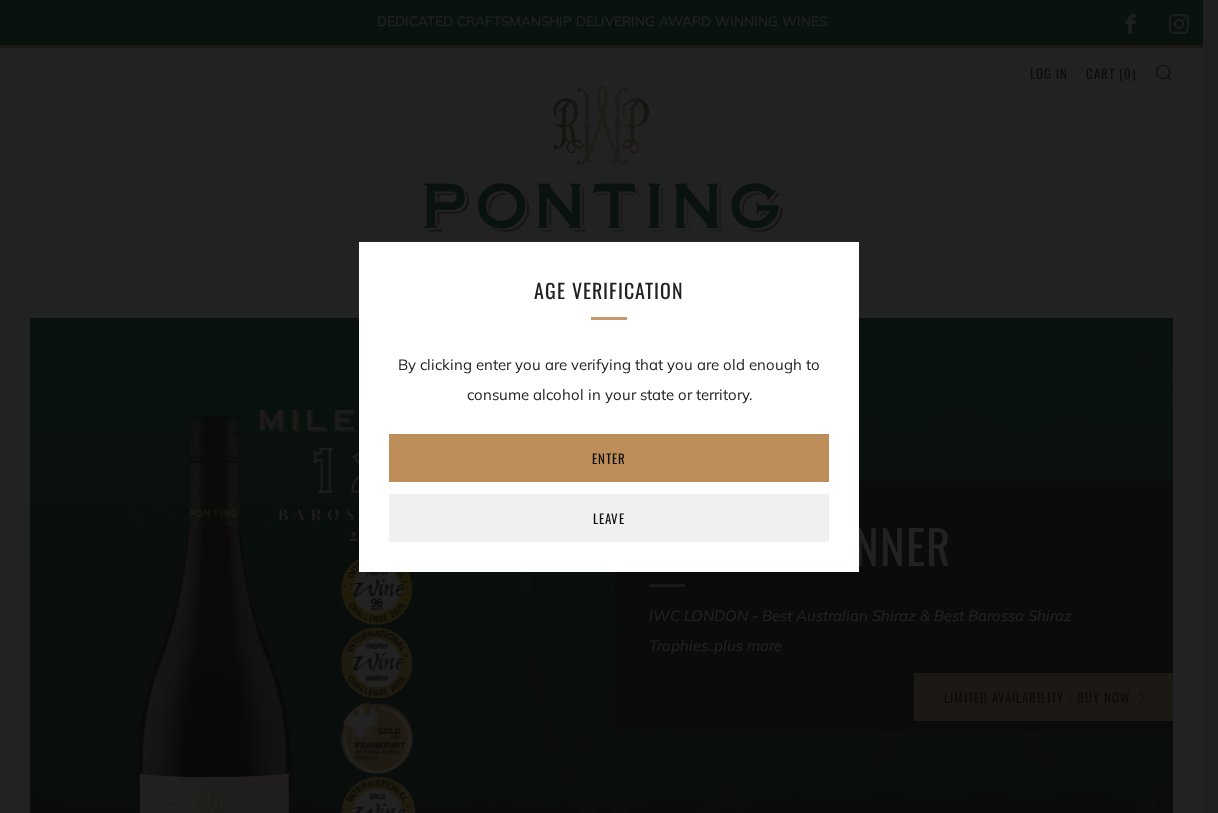click on "Enter" at bounding box center (609, 458) 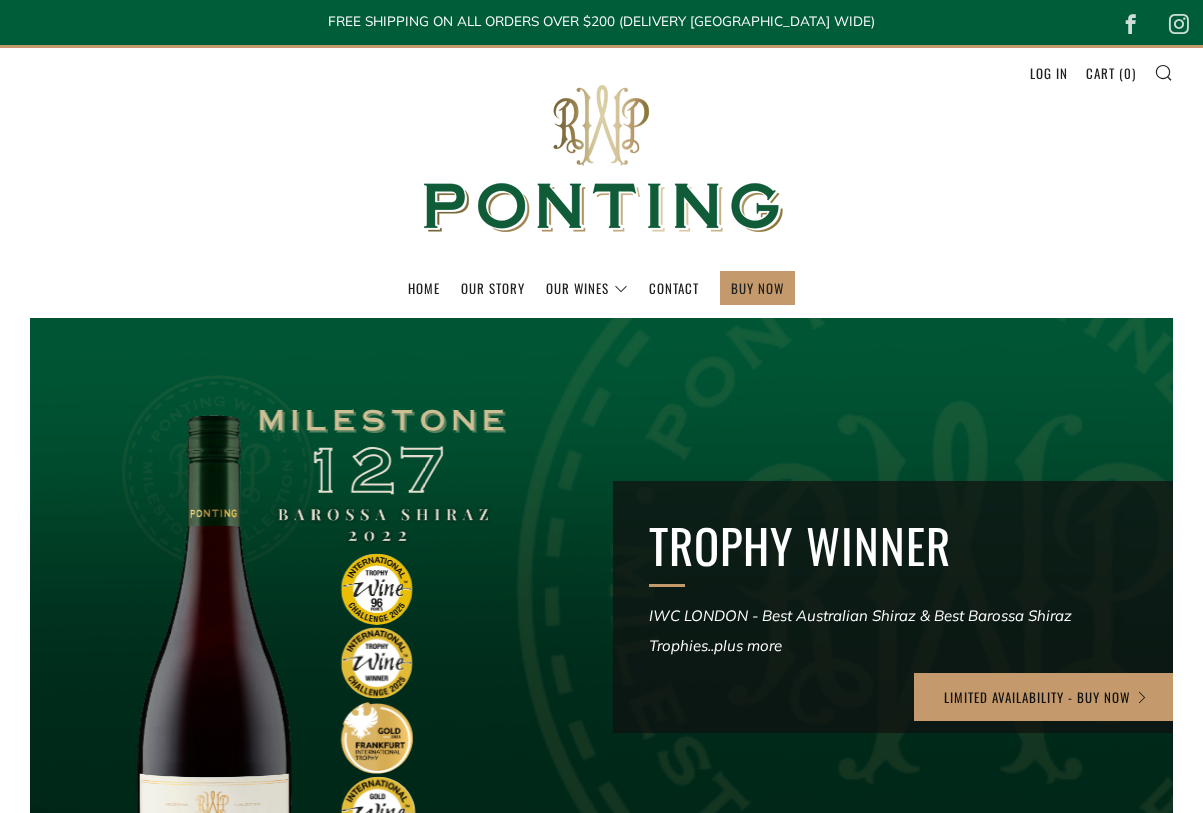 scroll, scrollTop: 0, scrollLeft: 0, axis: both 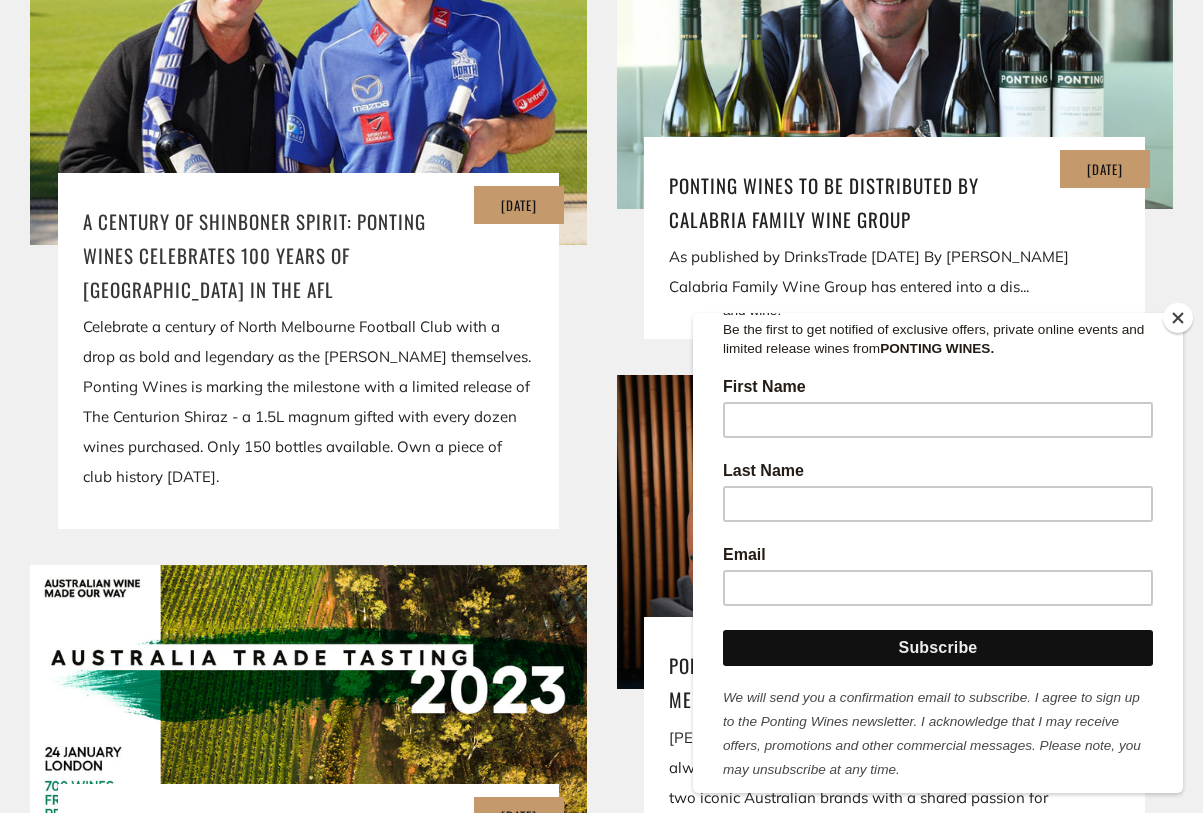 click on "A Century of Shinboner Spirit: Ponting Wines Celebrates 100 Years of North Melbourne in the AFL" at bounding box center (308, 255) 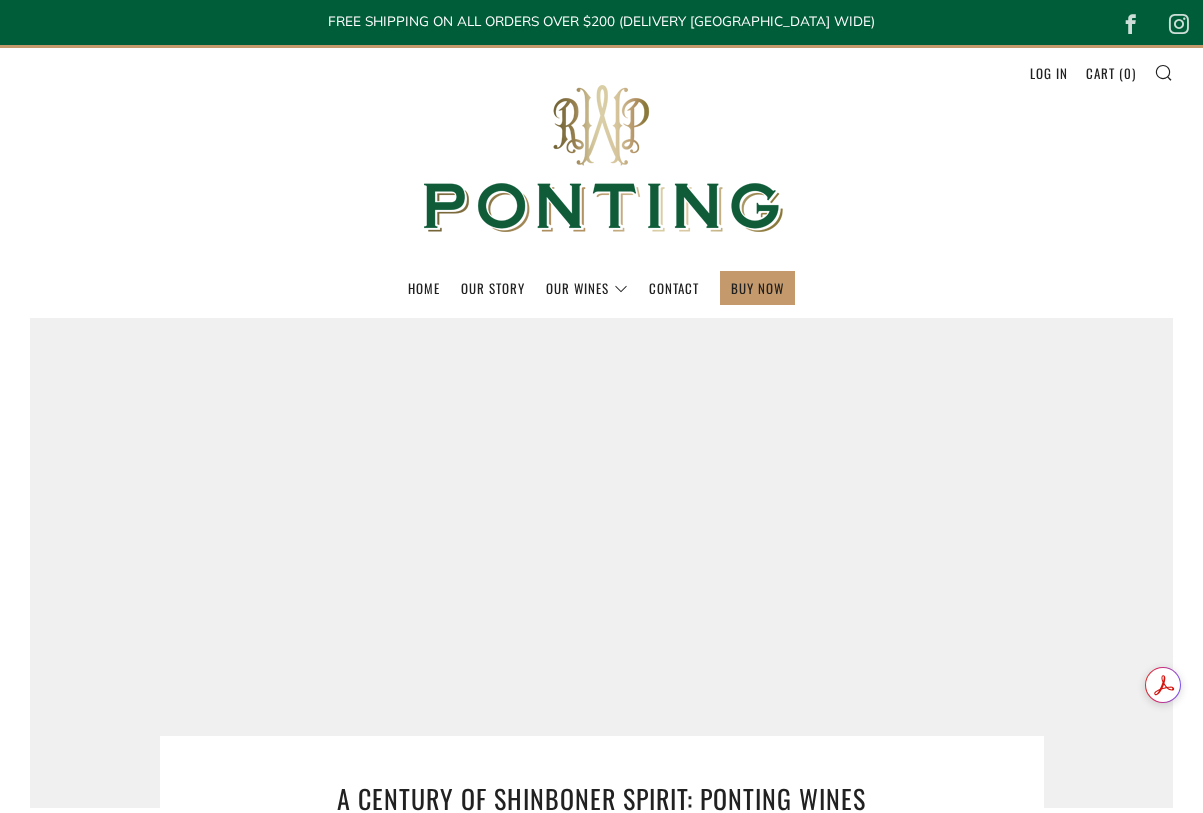 scroll, scrollTop: 0, scrollLeft: 0, axis: both 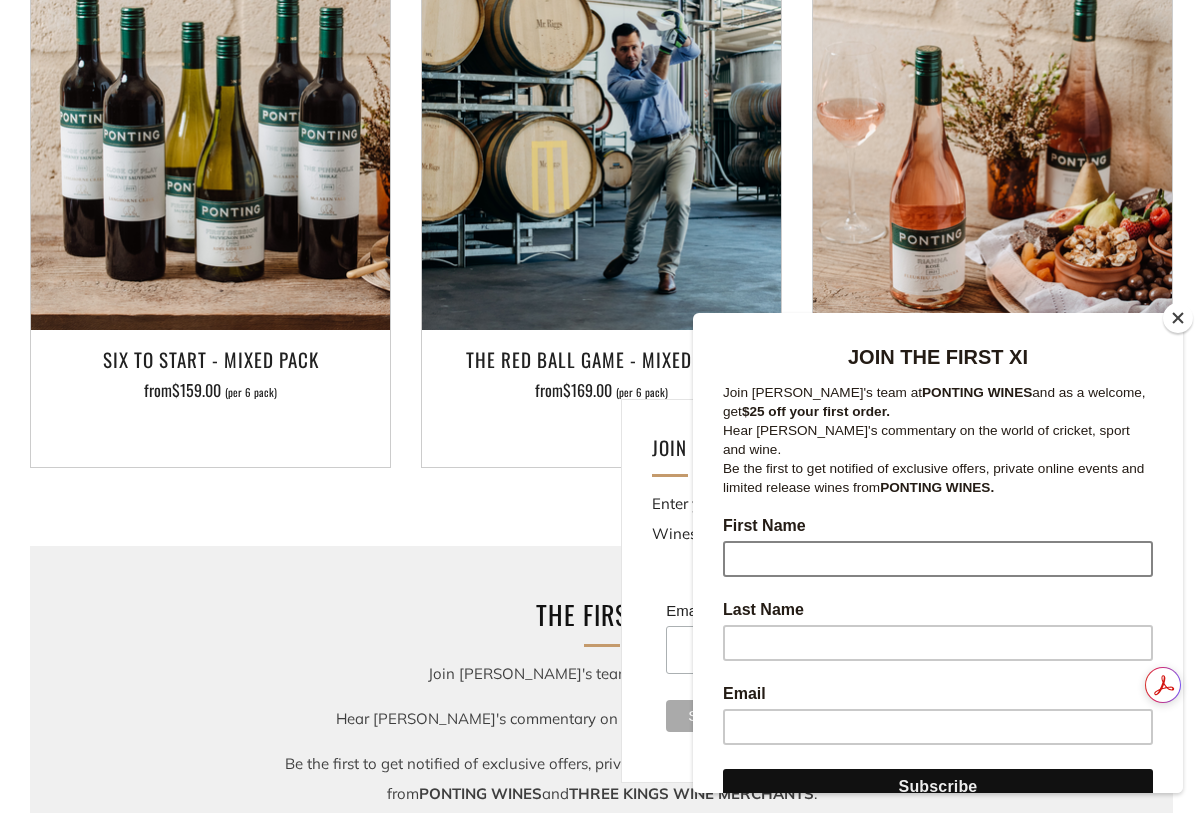 click on "First Name" at bounding box center (938, 559) 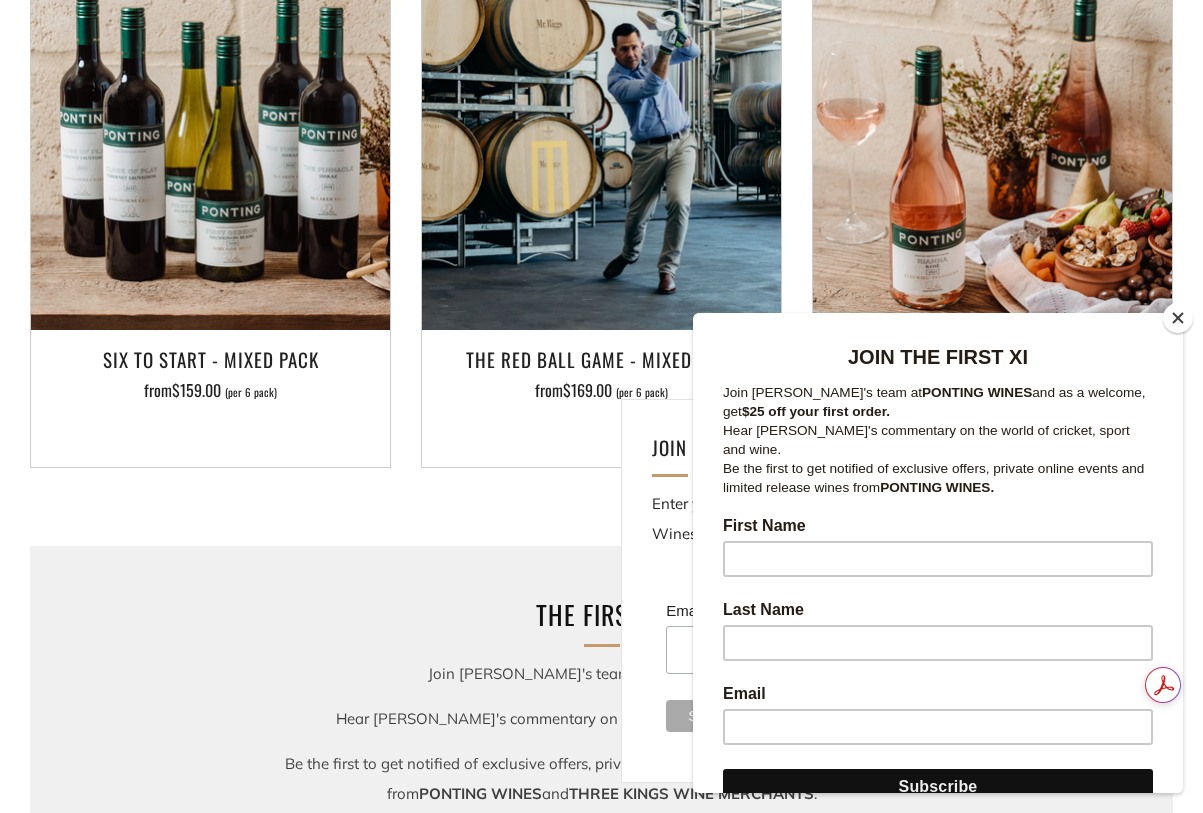 type on "Denis" 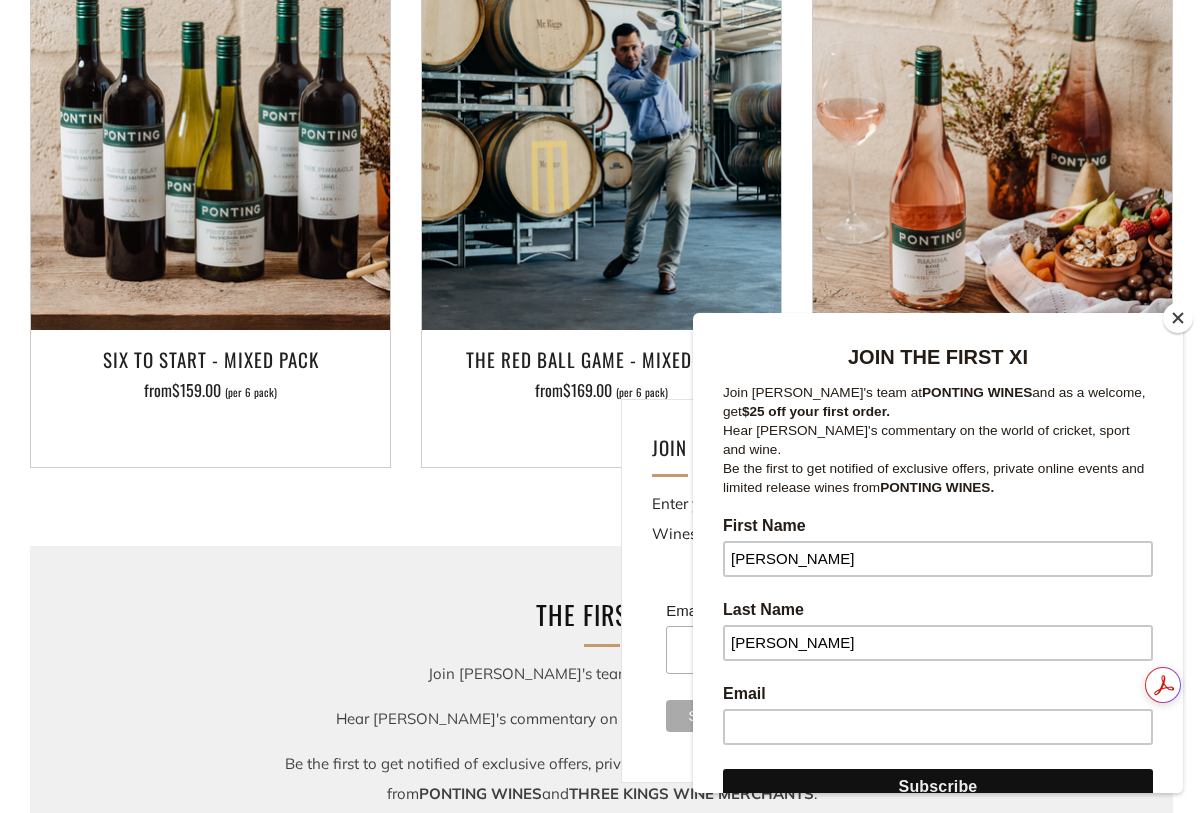 type on "dfhallissey@gmail.com" 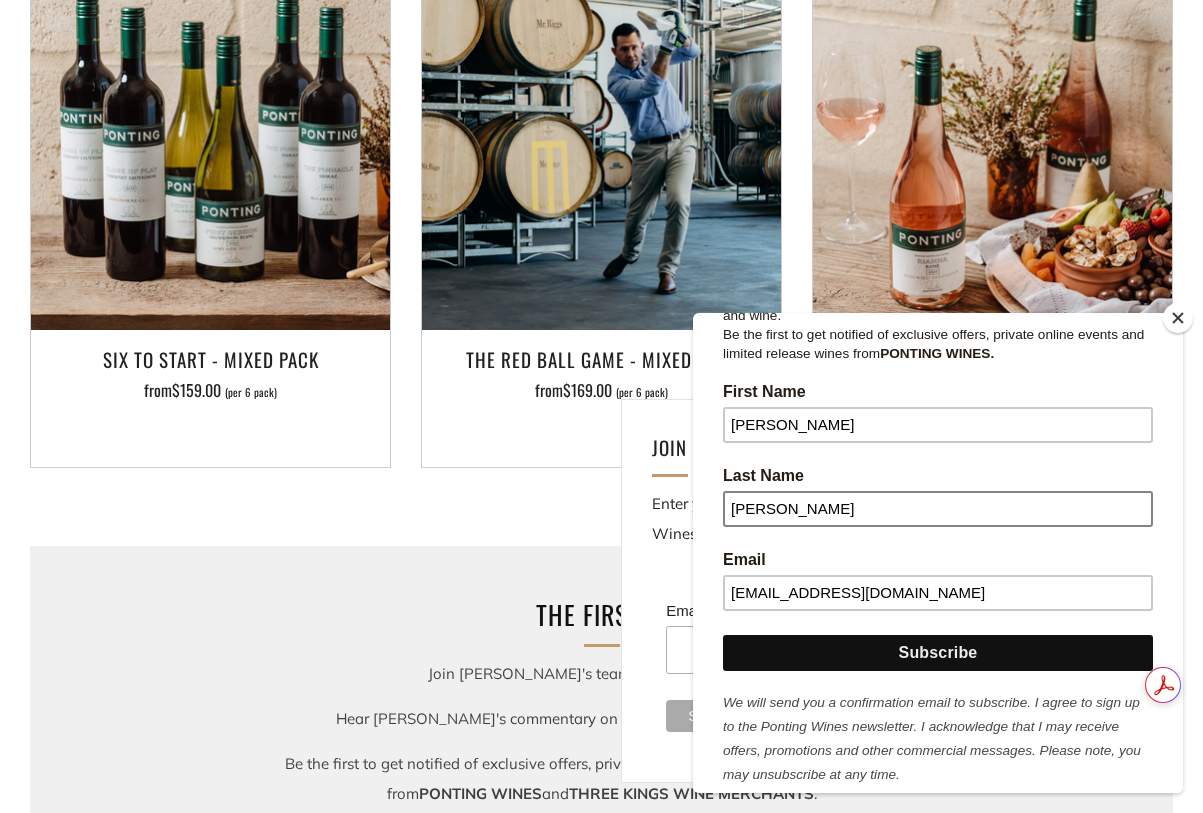 scroll, scrollTop: 339, scrollLeft: 0, axis: vertical 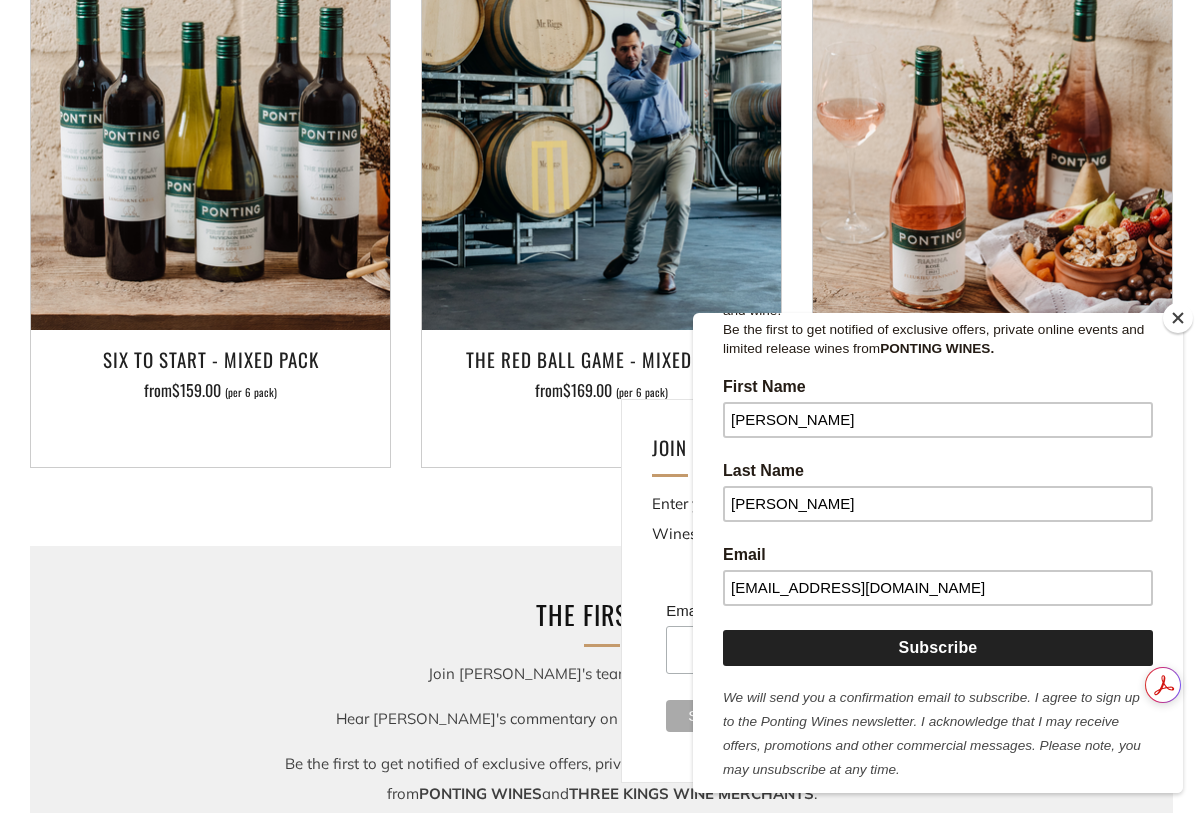 click on "Subscribe" at bounding box center (938, 648) 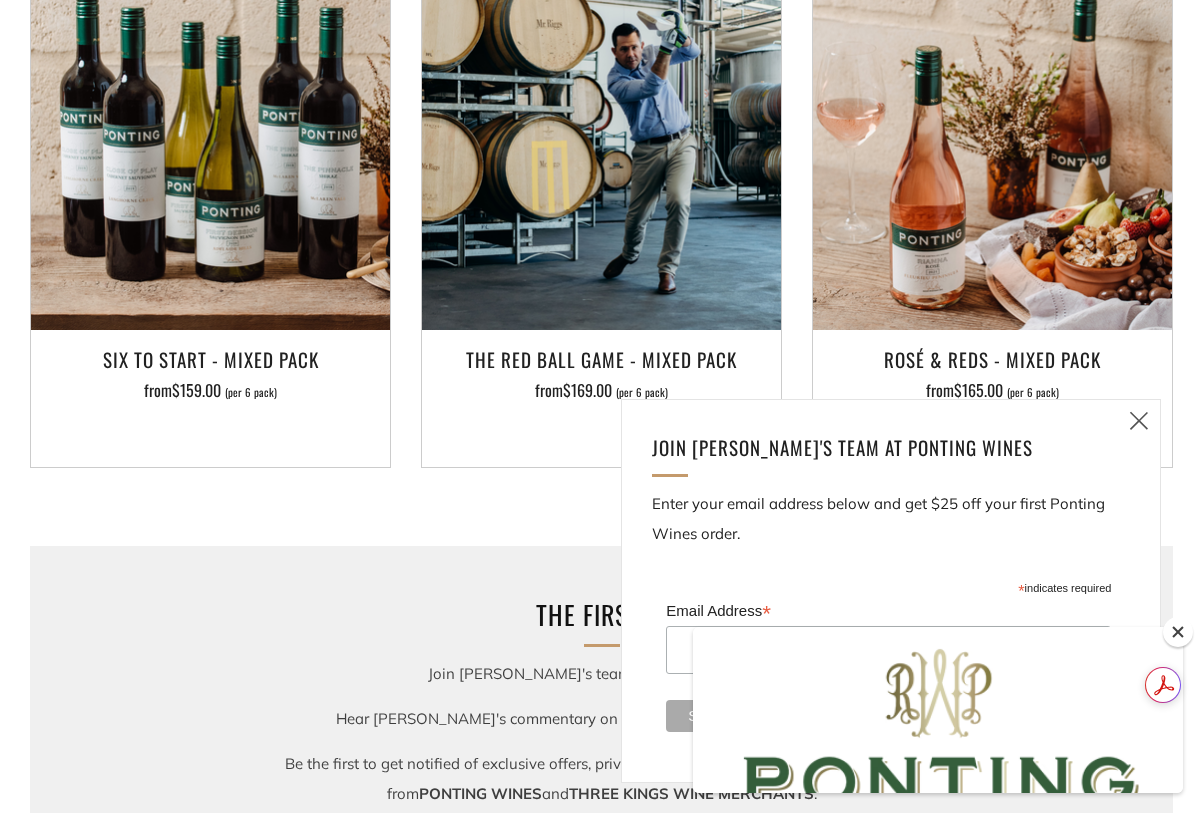 scroll, scrollTop: 0, scrollLeft: 0, axis: both 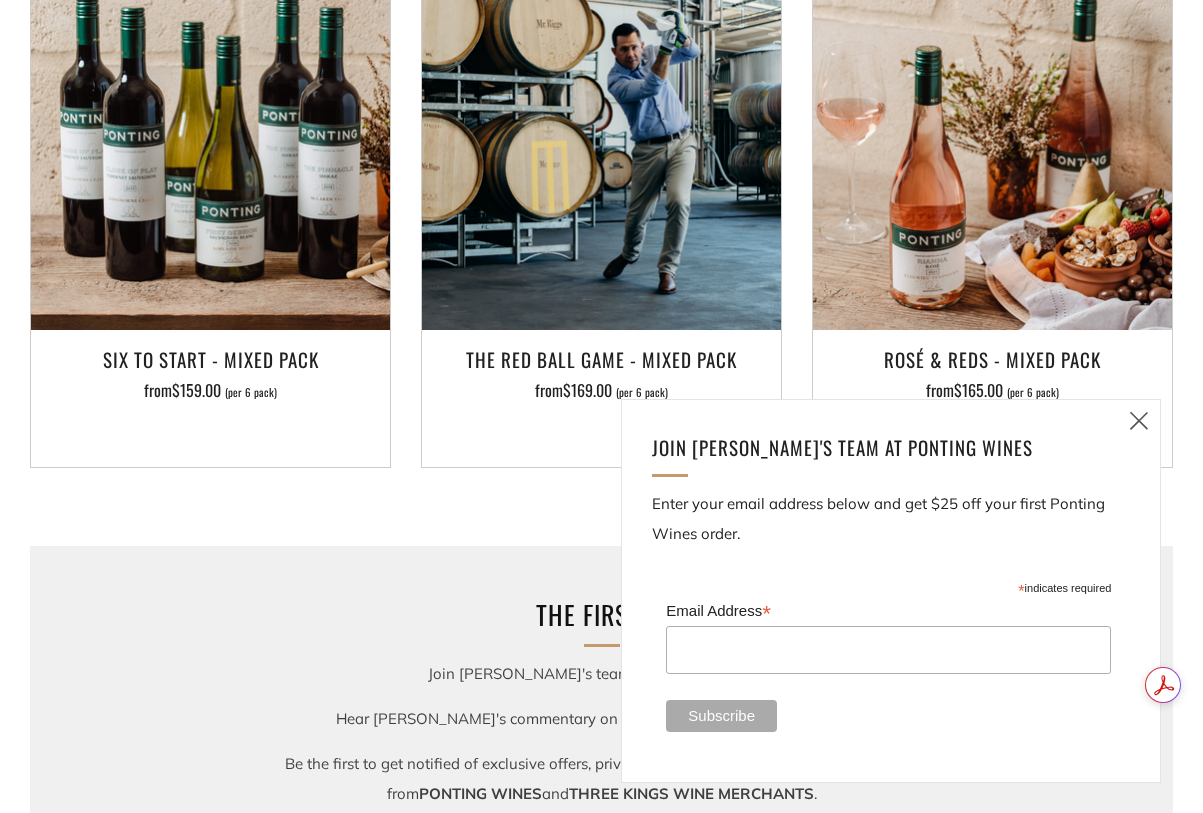 click on "The FIRST XI
Join Ricky's team at  PONTING WINES . Hear Ricky's commentary on the world of cricket, sport and wine. Be the first to get notified of exclusive offers, private online events and limited release wines from  PONTING WINES  and  THREE KINGS WINE MERCHANTS .
*  indicates required
Email Address   *
Subscribe" at bounding box center (601, 810) 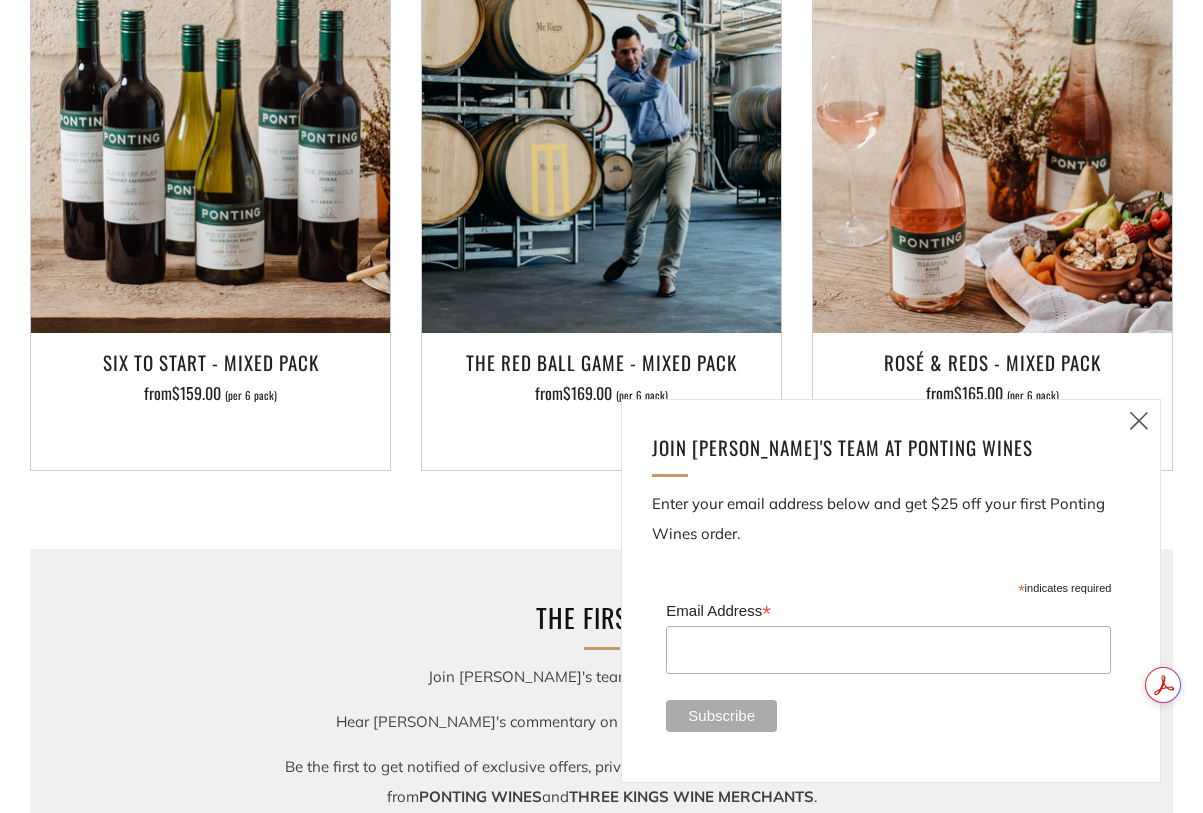 scroll, scrollTop: 2100, scrollLeft: 0, axis: vertical 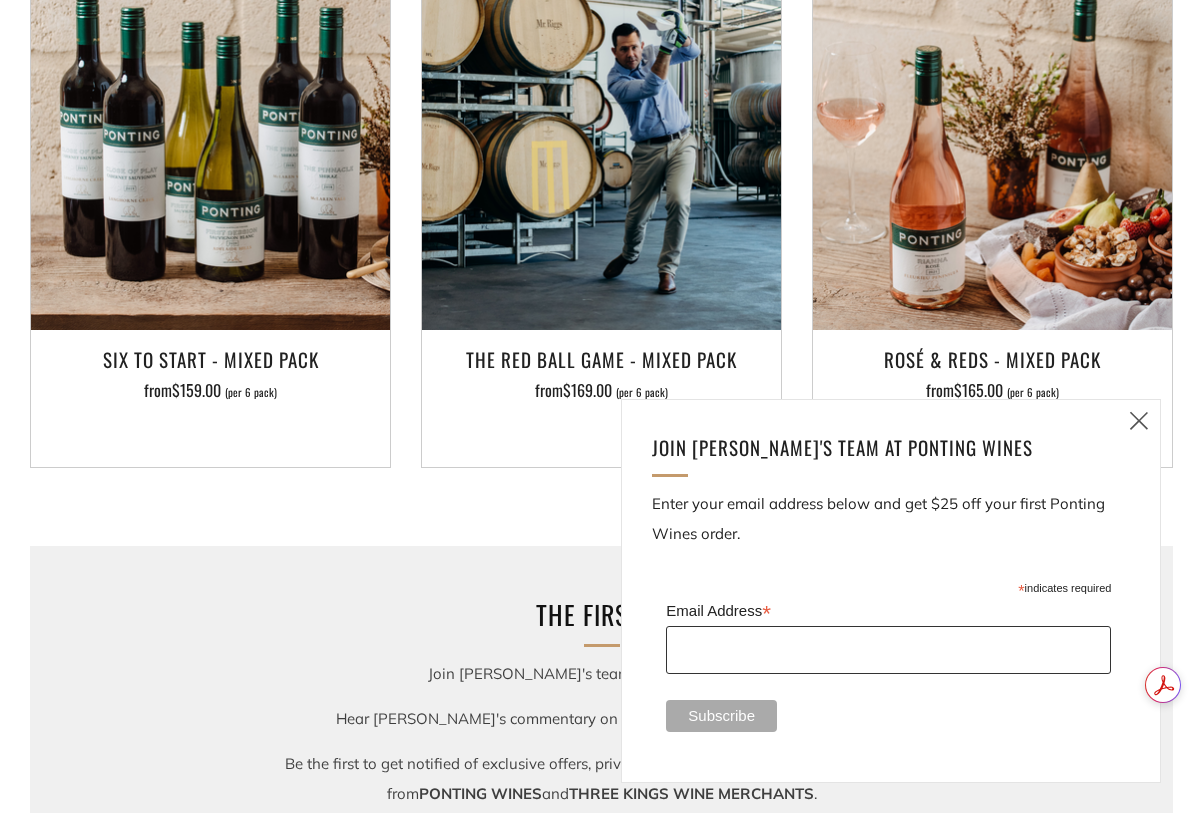 click on "Email Address   *" at bounding box center (888, 650) 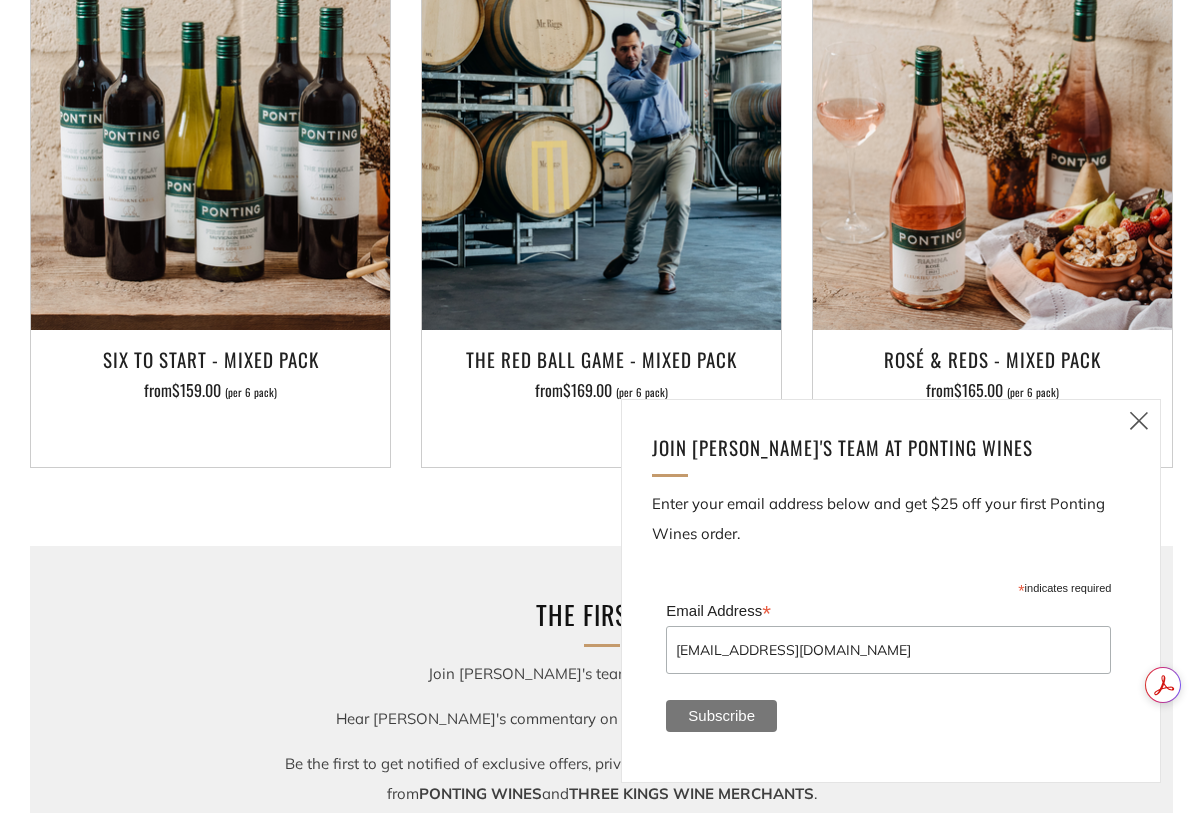 click on "Subscribe" at bounding box center (721, 716) 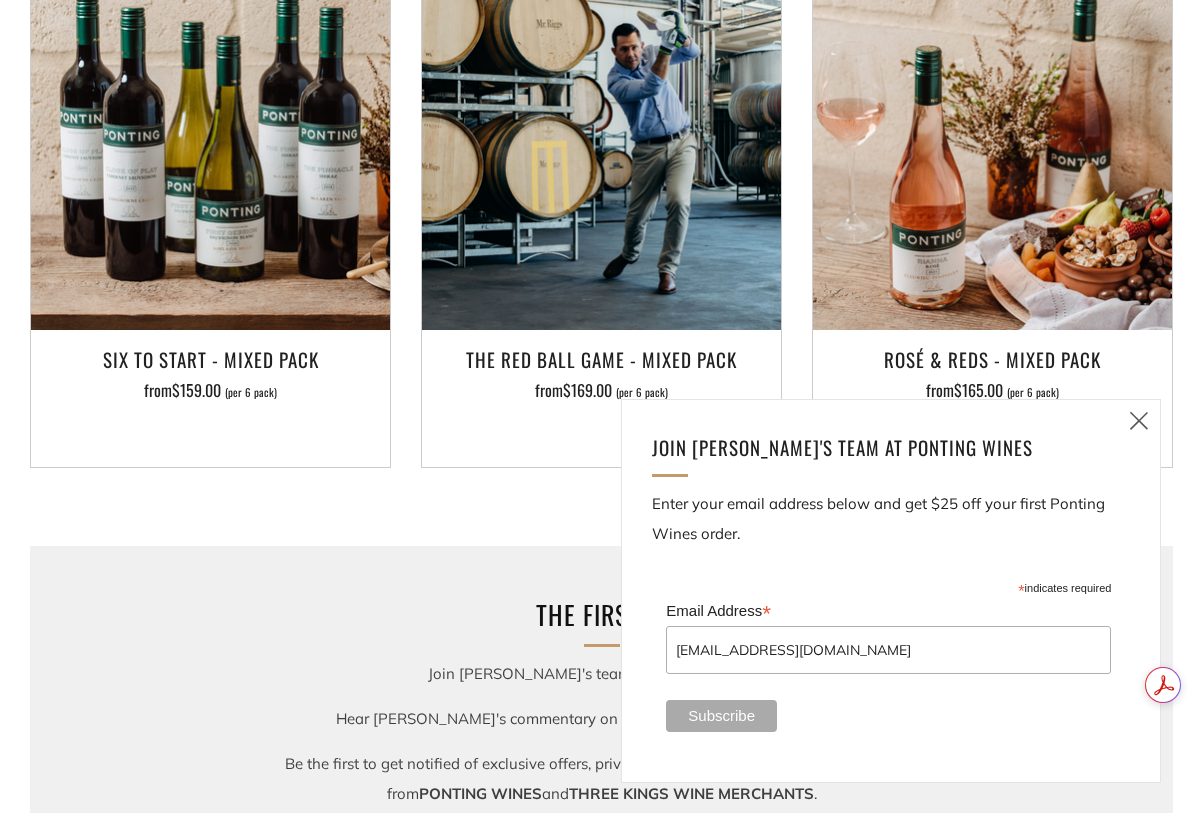 click at bounding box center [1139, 420] 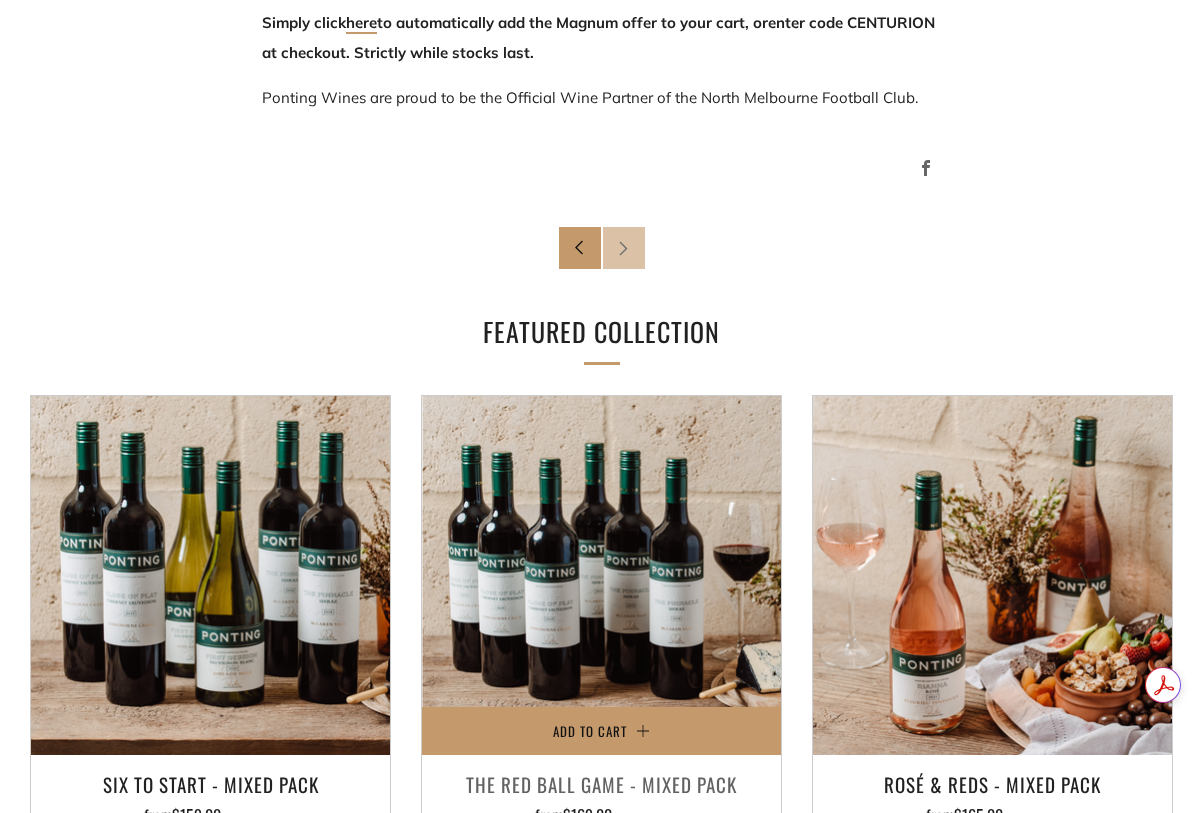 scroll, scrollTop: 1680, scrollLeft: 0, axis: vertical 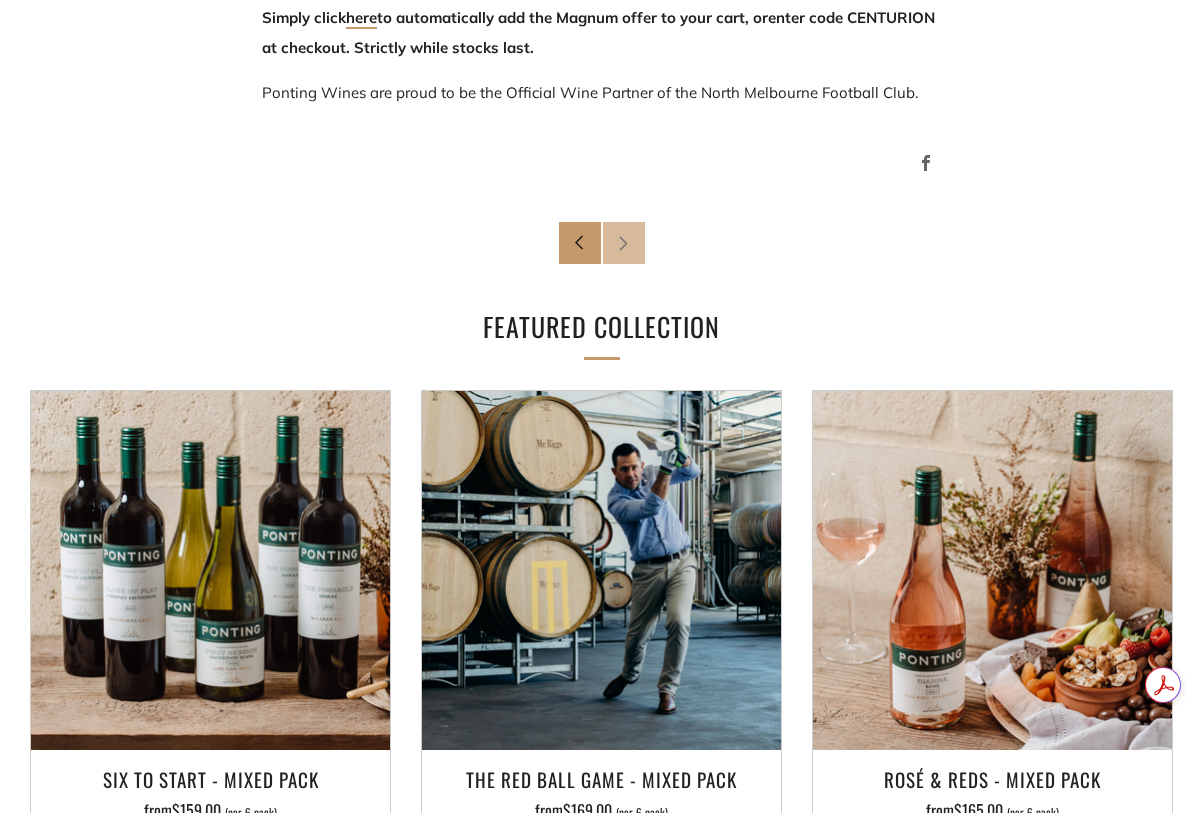 click at bounding box center [623, 242] 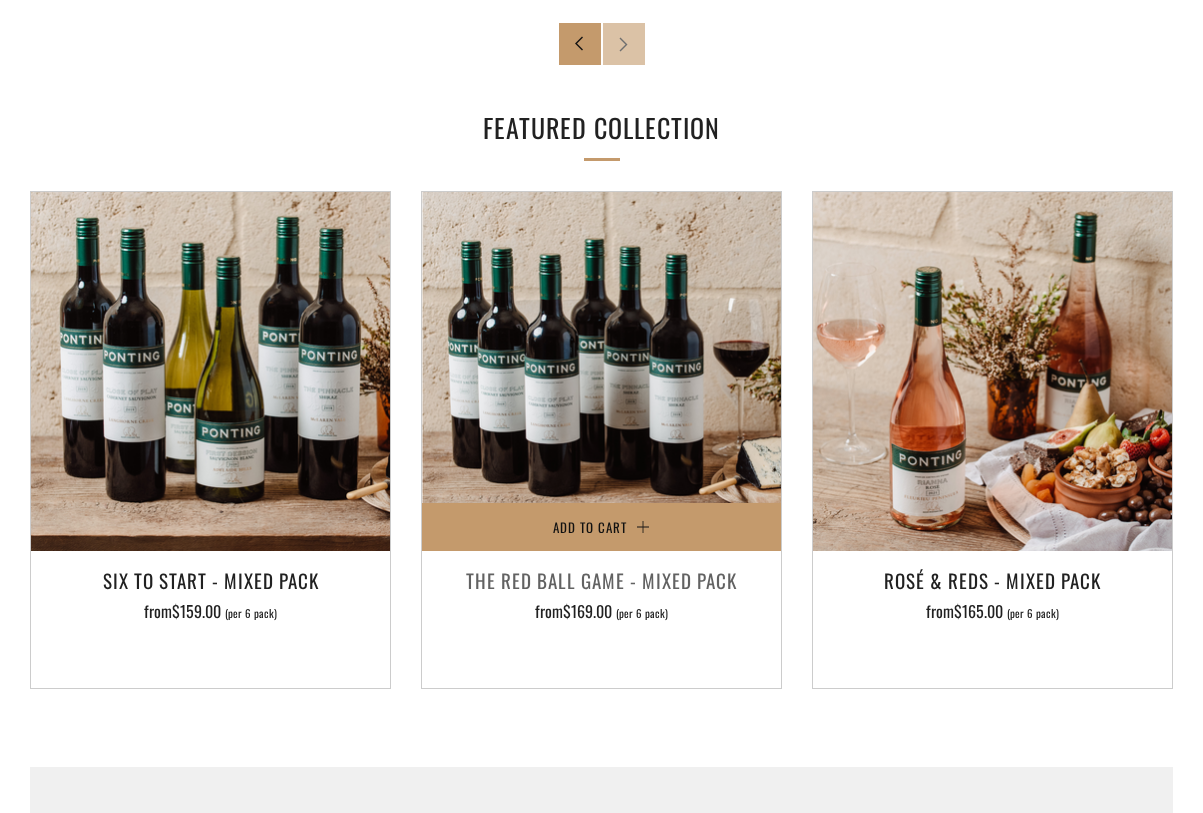 scroll, scrollTop: 1880, scrollLeft: 0, axis: vertical 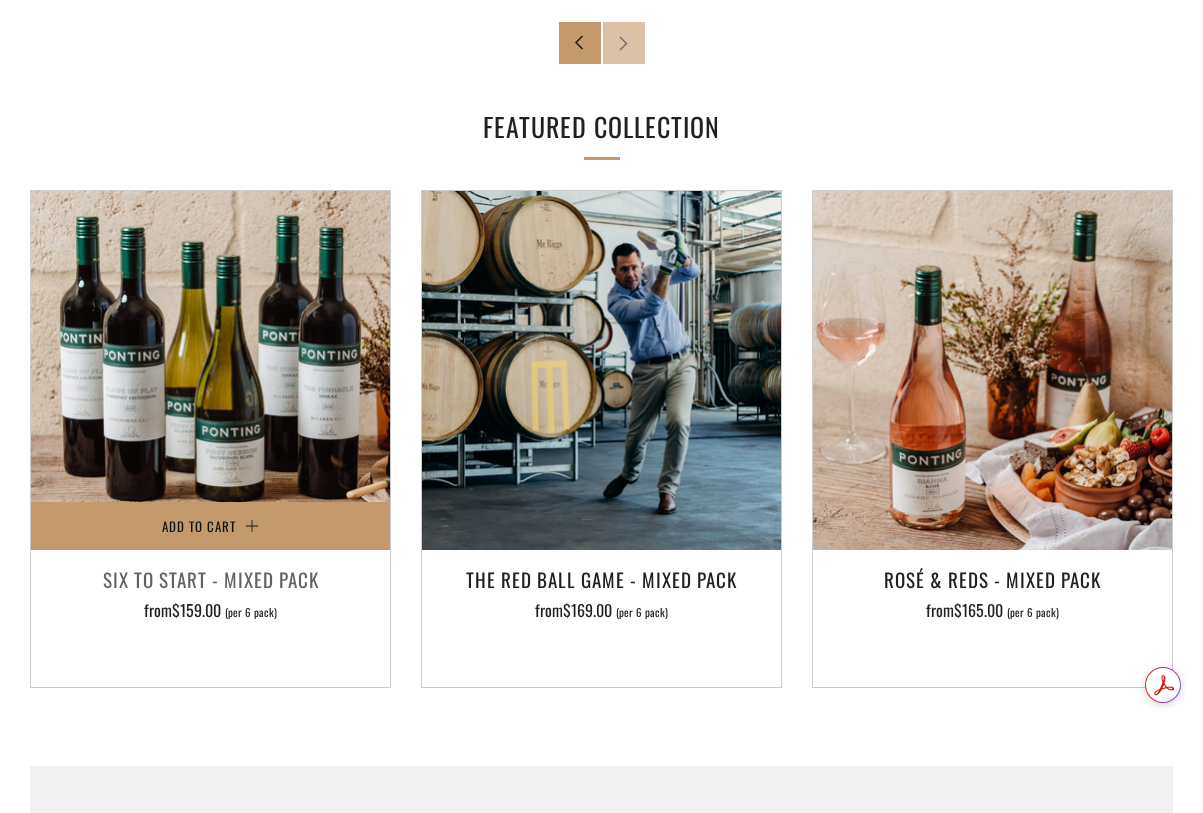 click on "Six To Start - Mixed Pack" at bounding box center (210, 579) 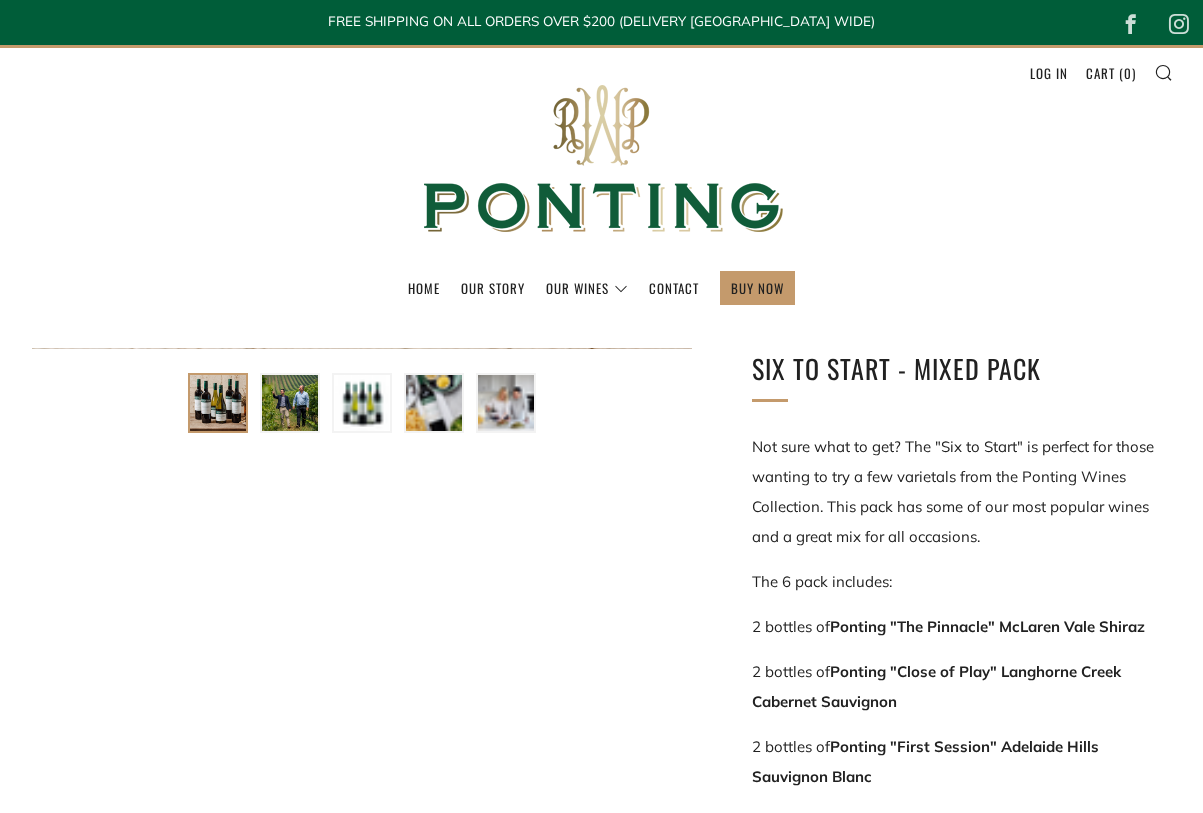 scroll, scrollTop: 0, scrollLeft: 0, axis: both 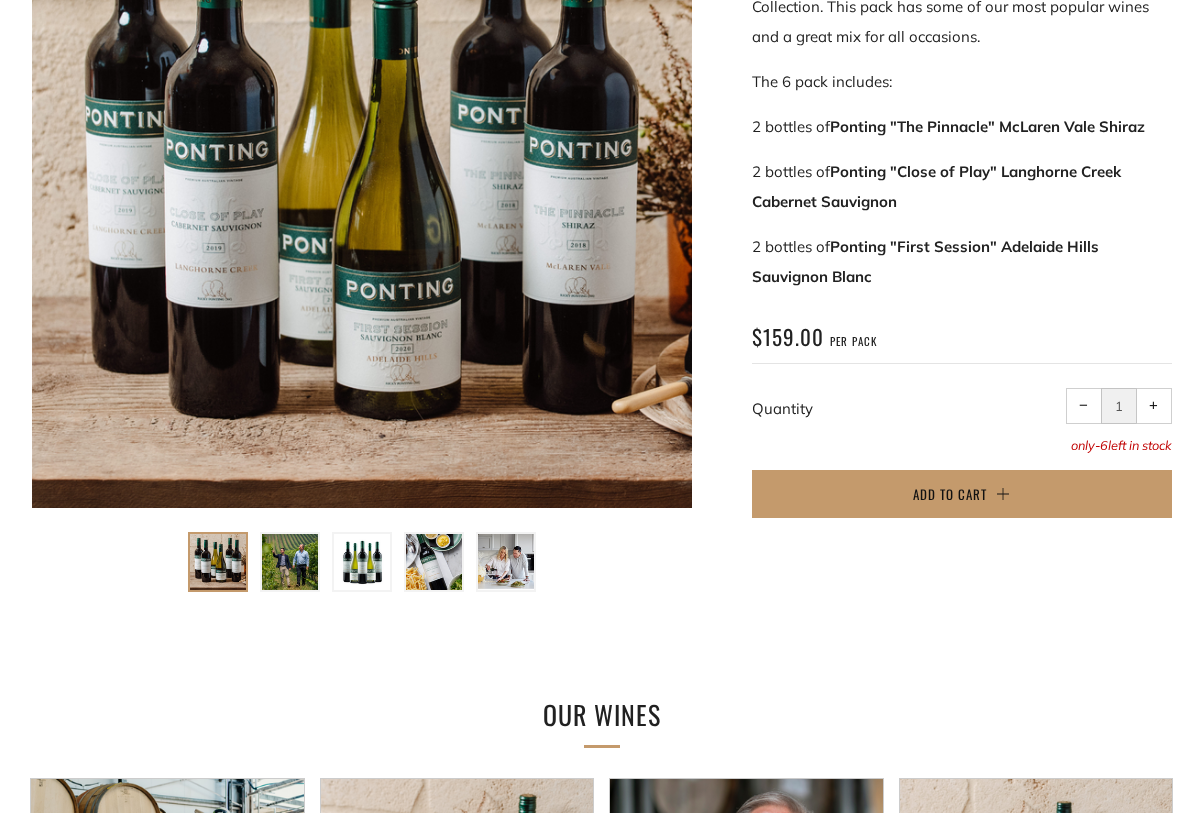 click at bounding box center [290, 562] 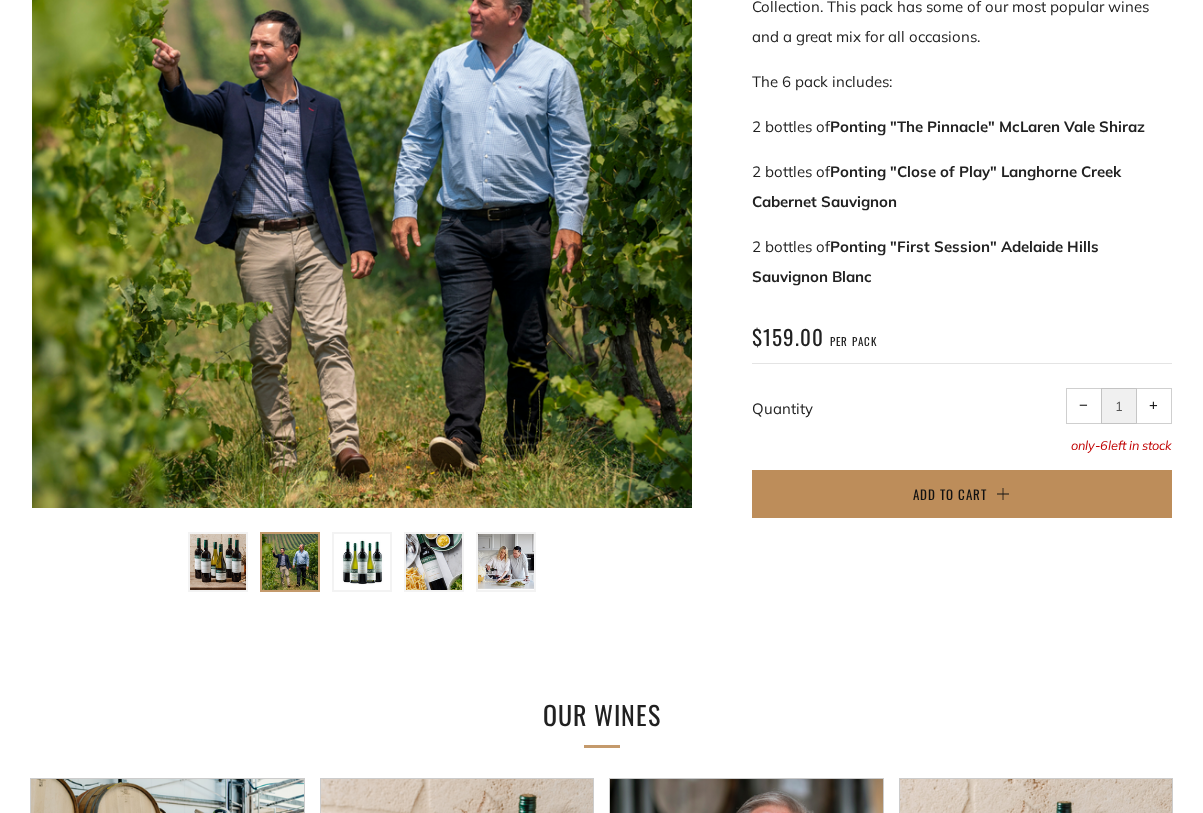 click on "Add to Cart" at bounding box center [962, 494] 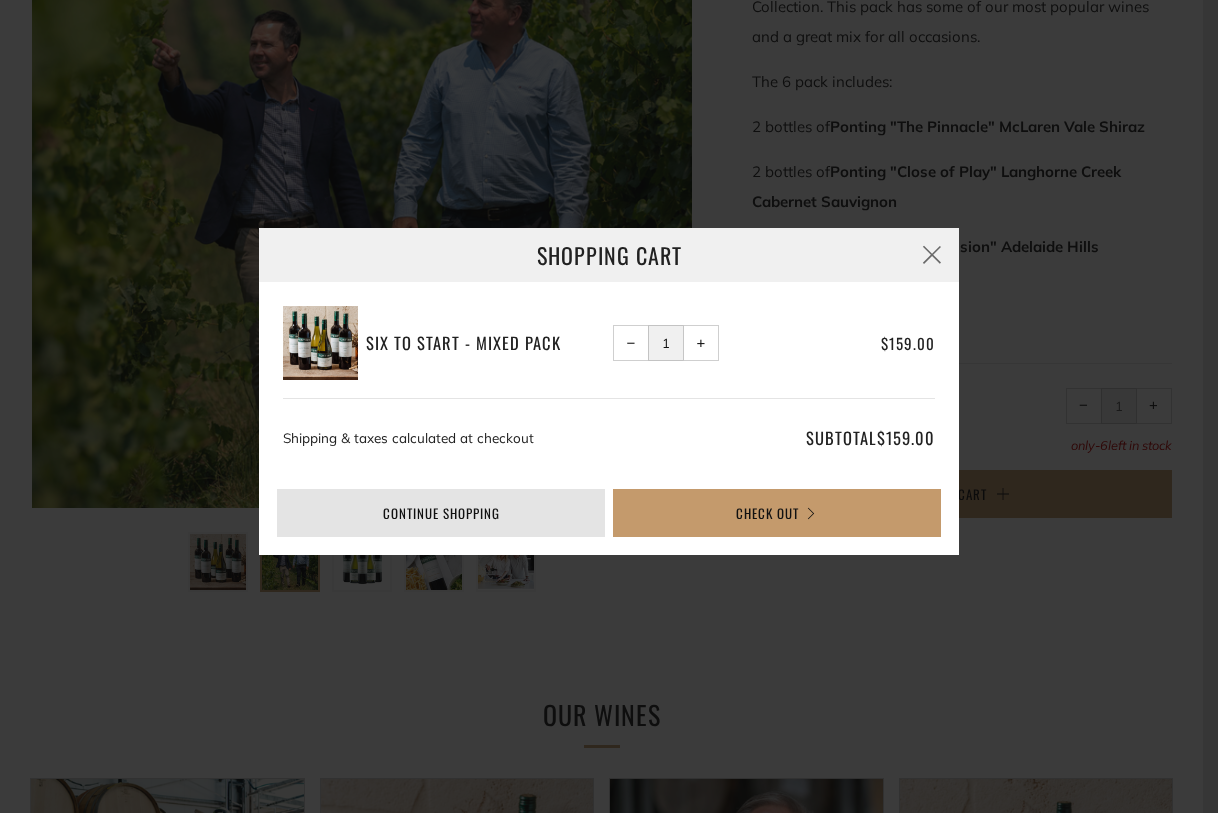 click on "Continue shopping" at bounding box center [441, 513] 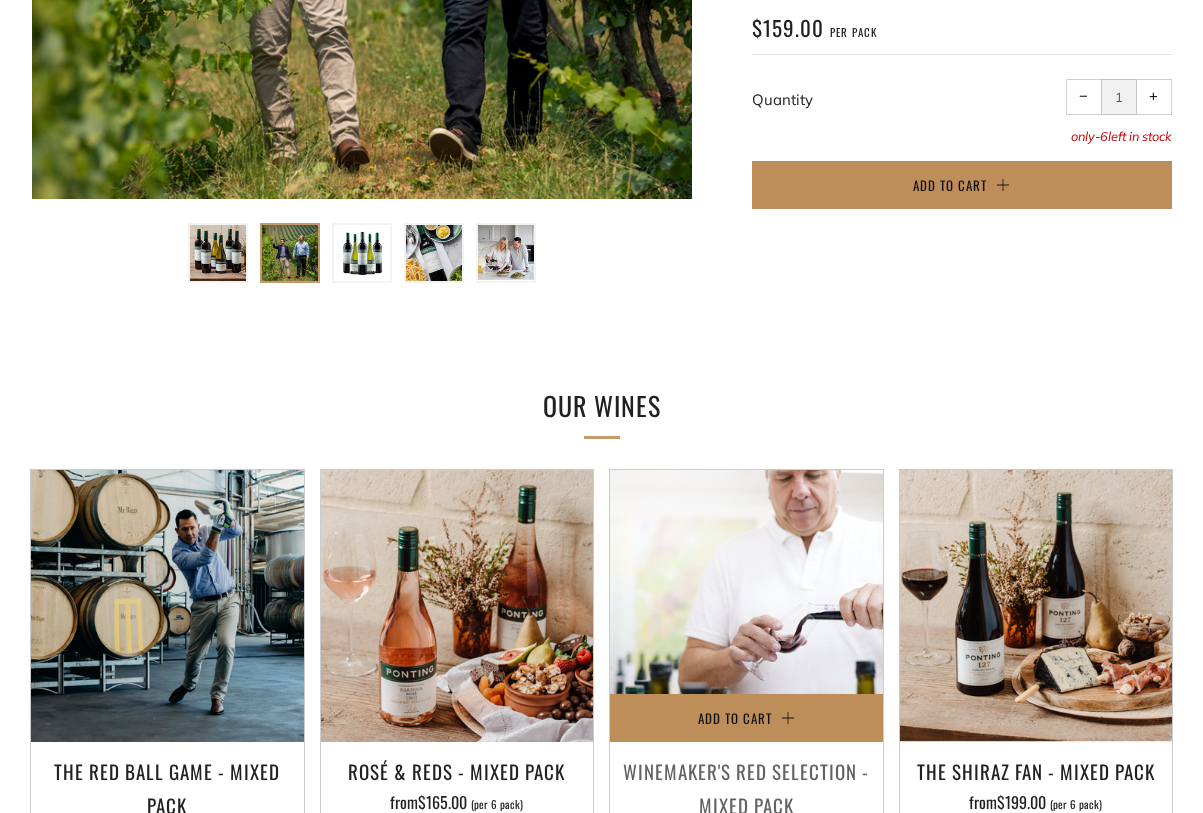 scroll, scrollTop: 900, scrollLeft: 0, axis: vertical 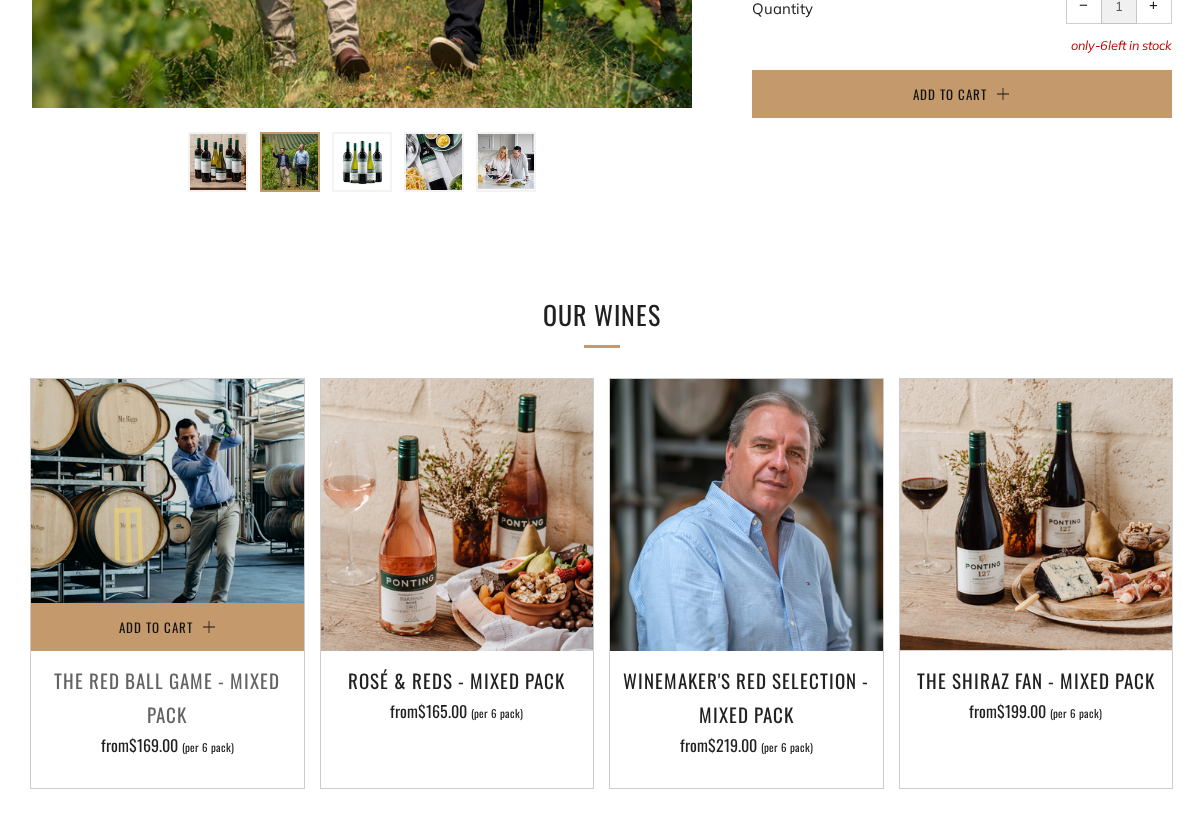 click on "The Red Ball Game - Mixed Pack" at bounding box center (167, 697) 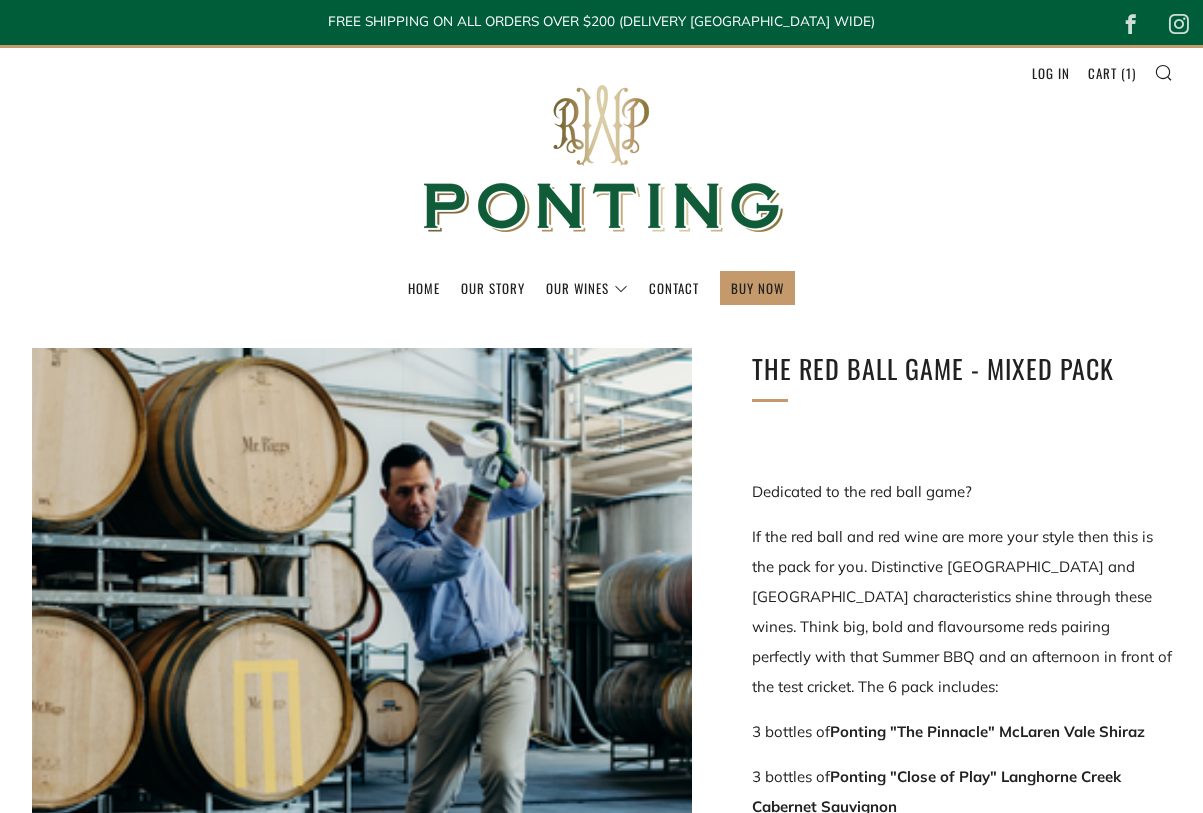 scroll, scrollTop: 0, scrollLeft: 0, axis: both 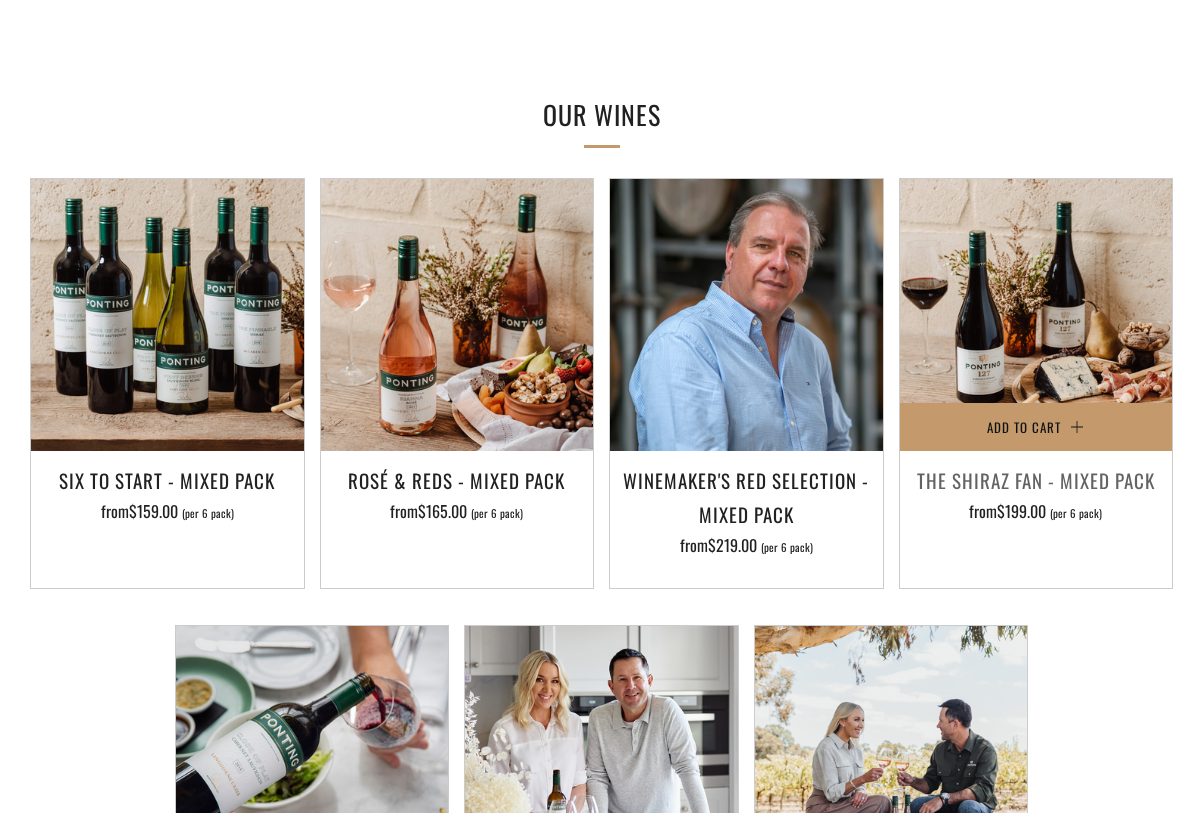 click on "The Shiraz Fan - Mixed Pack" at bounding box center [1036, 480] 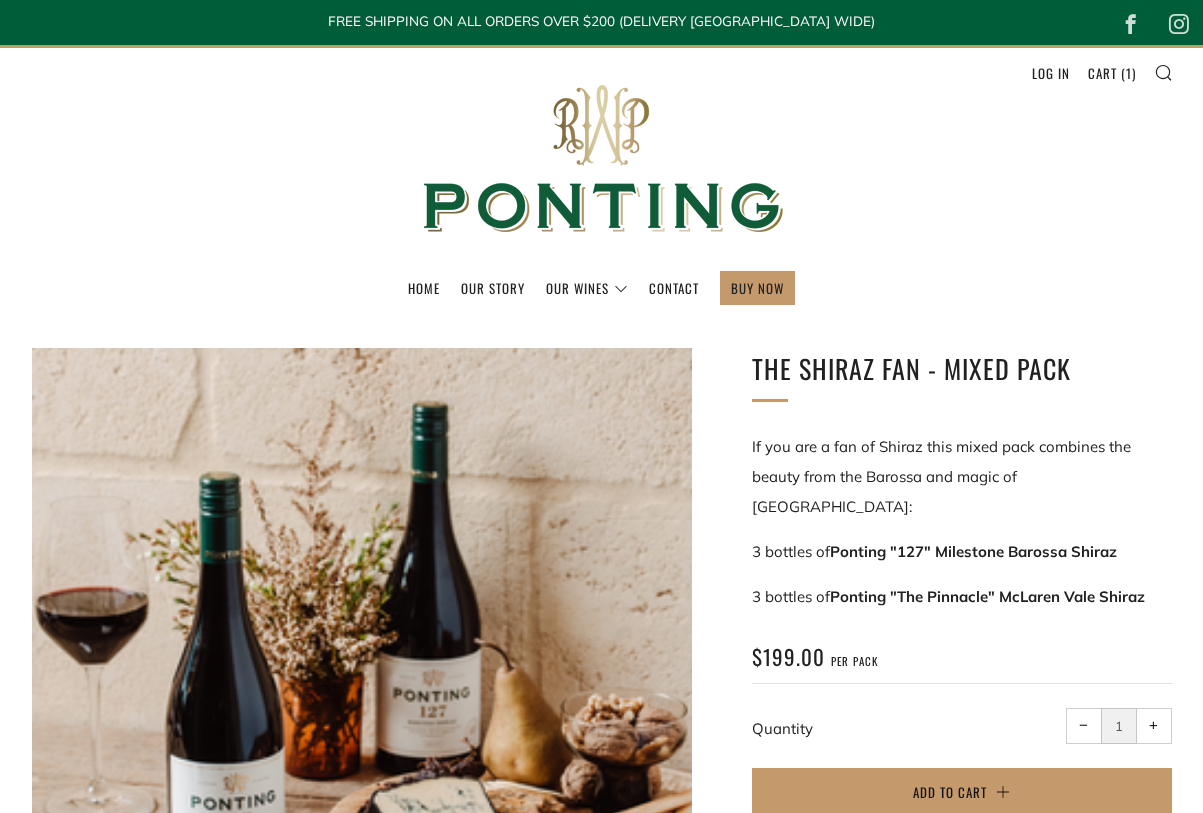 scroll, scrollTop: 0, scrollLeft: 0, axis: both 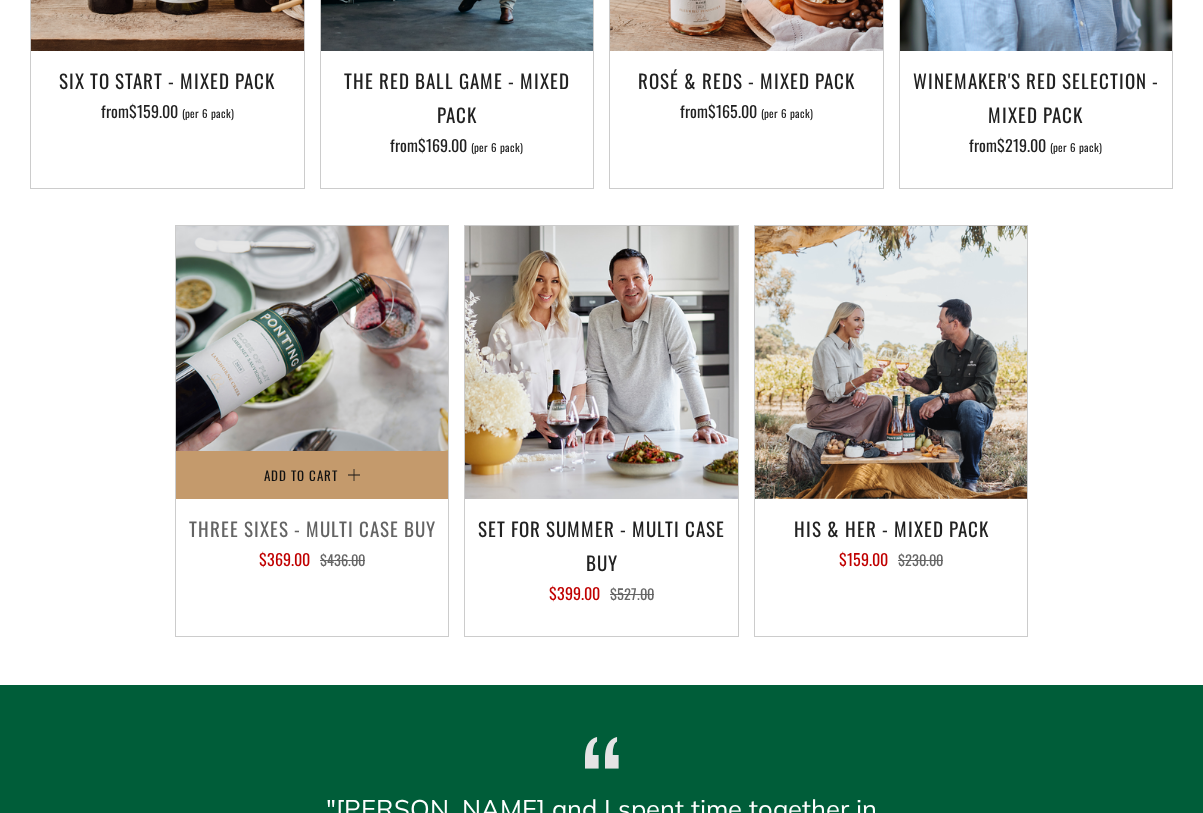 click on "Three Sixes - Multi Case Buy" at bounding box center [312, 528] 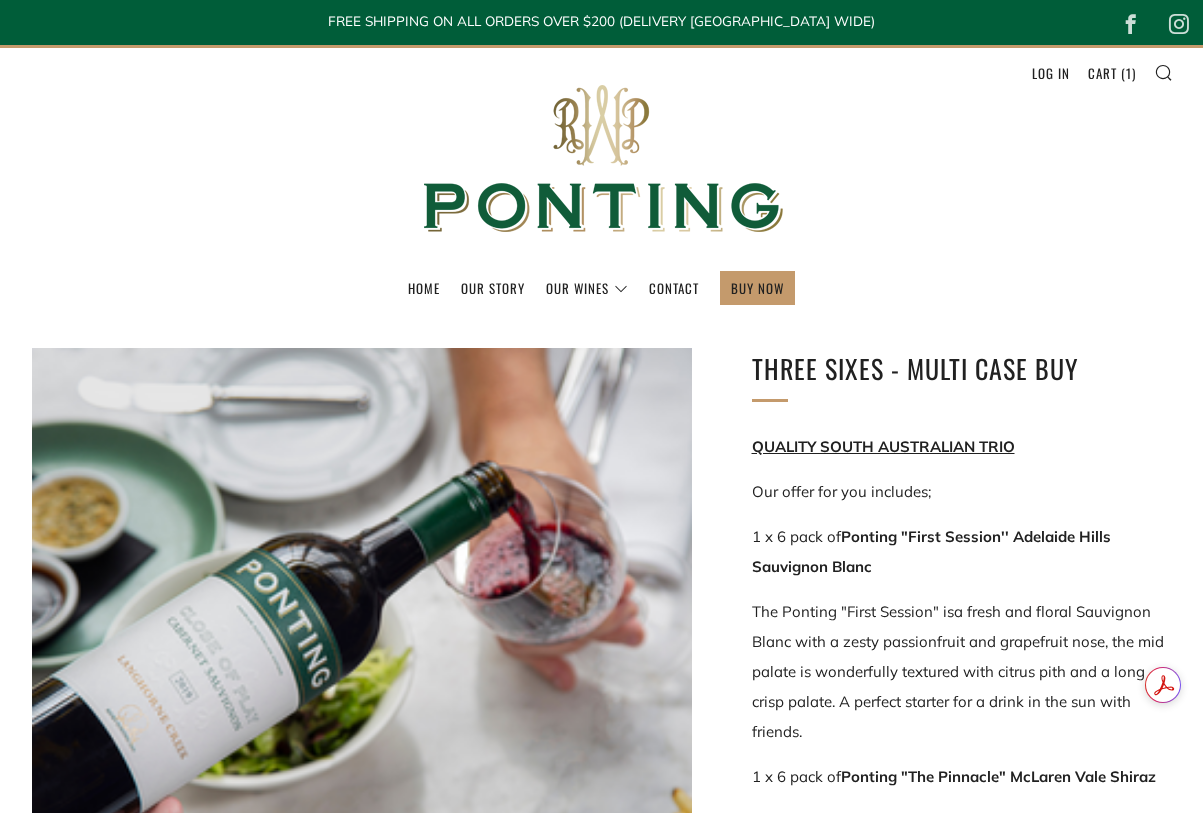 scroll, scrollTop: 0, scrollLeft: 0, axis: both 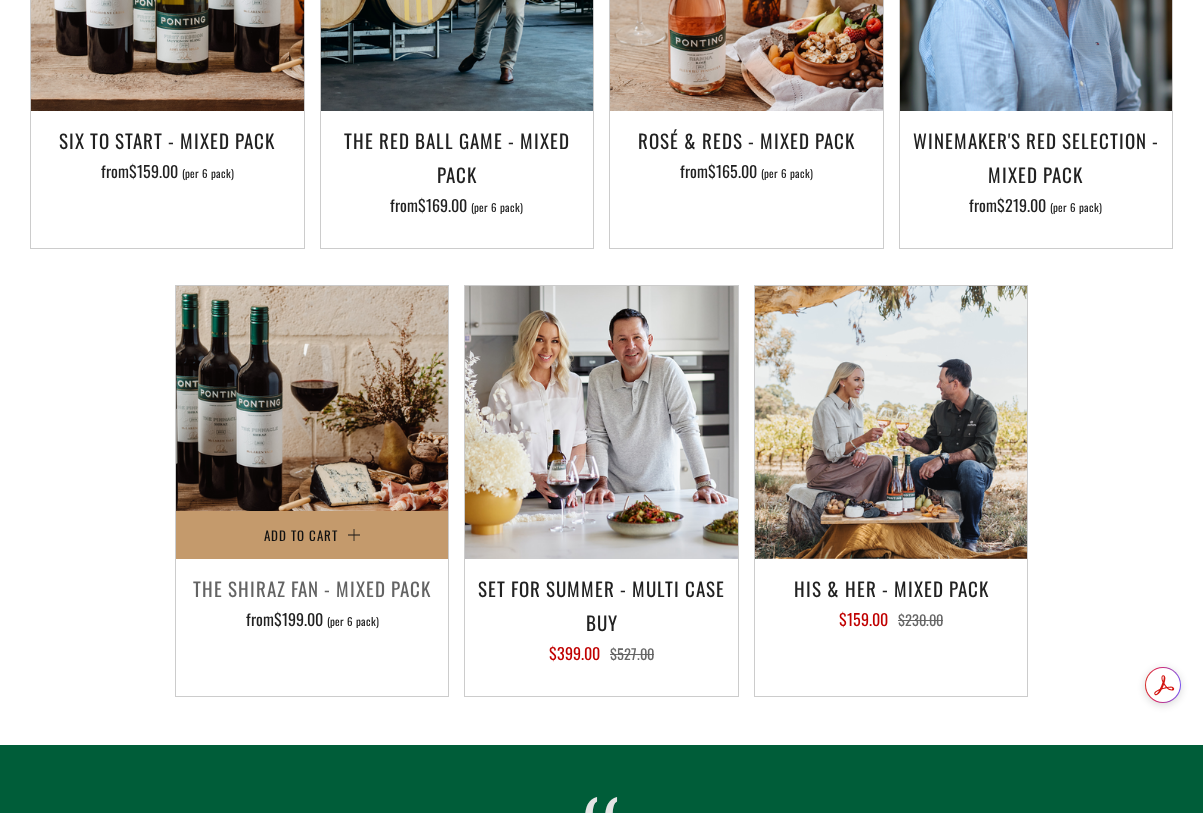 click at bounding box center (312, 422) 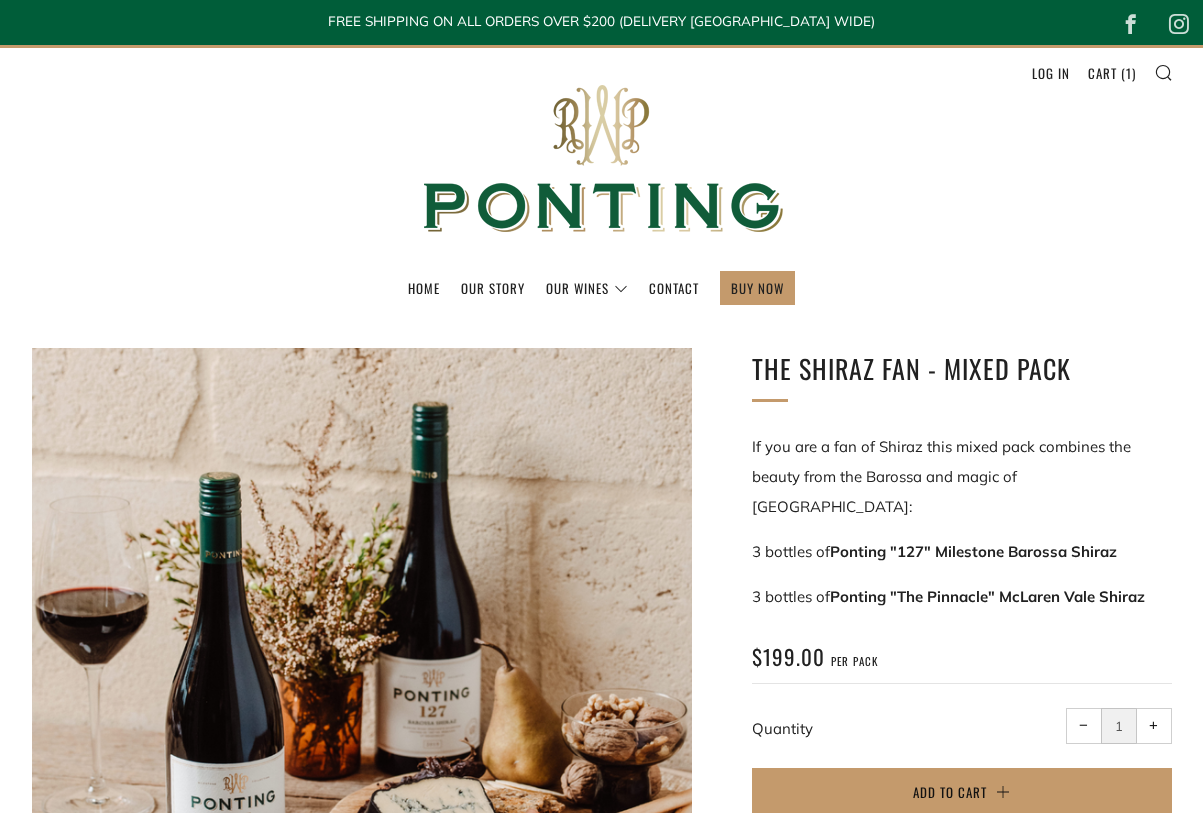 scroll, scrollTop: 0, scrollLeft: 0, axis: both 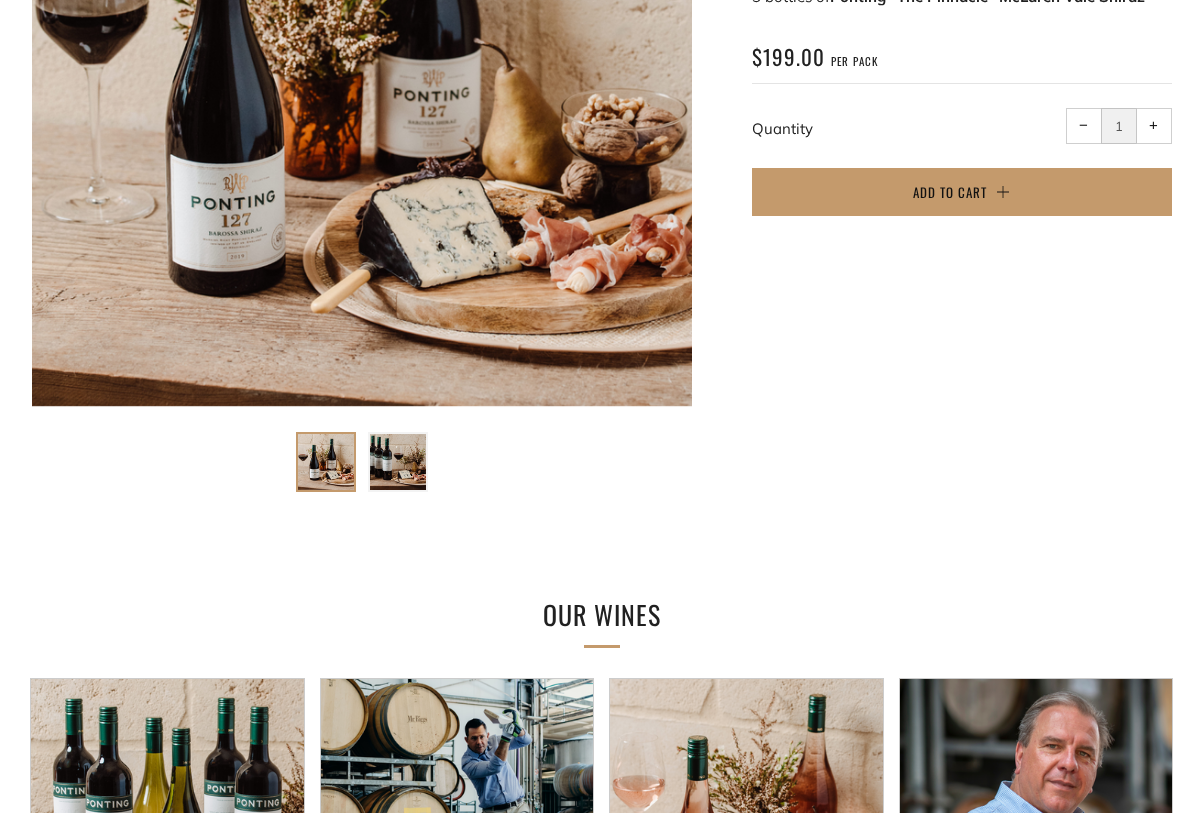 click at bounding box center [398, 462] 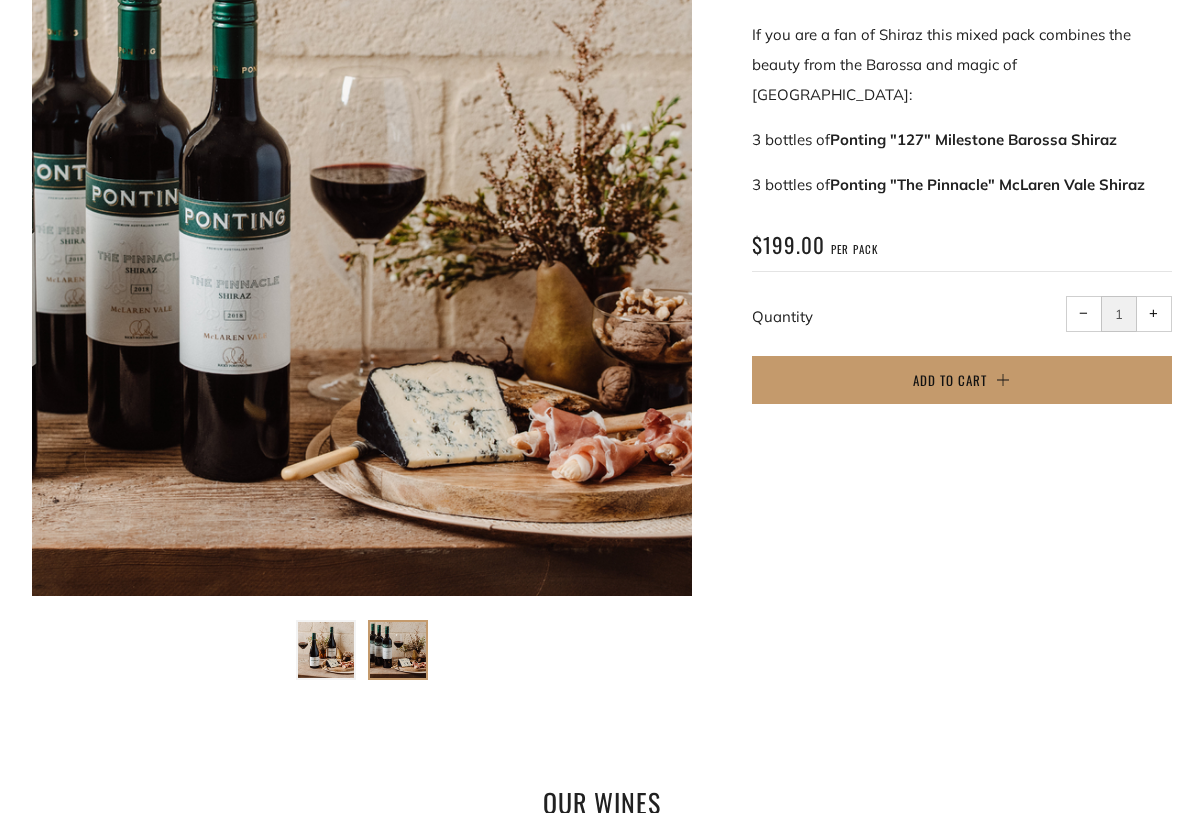 scroll, scrollTop: 400, scrollLeft: 0, axis: vertical 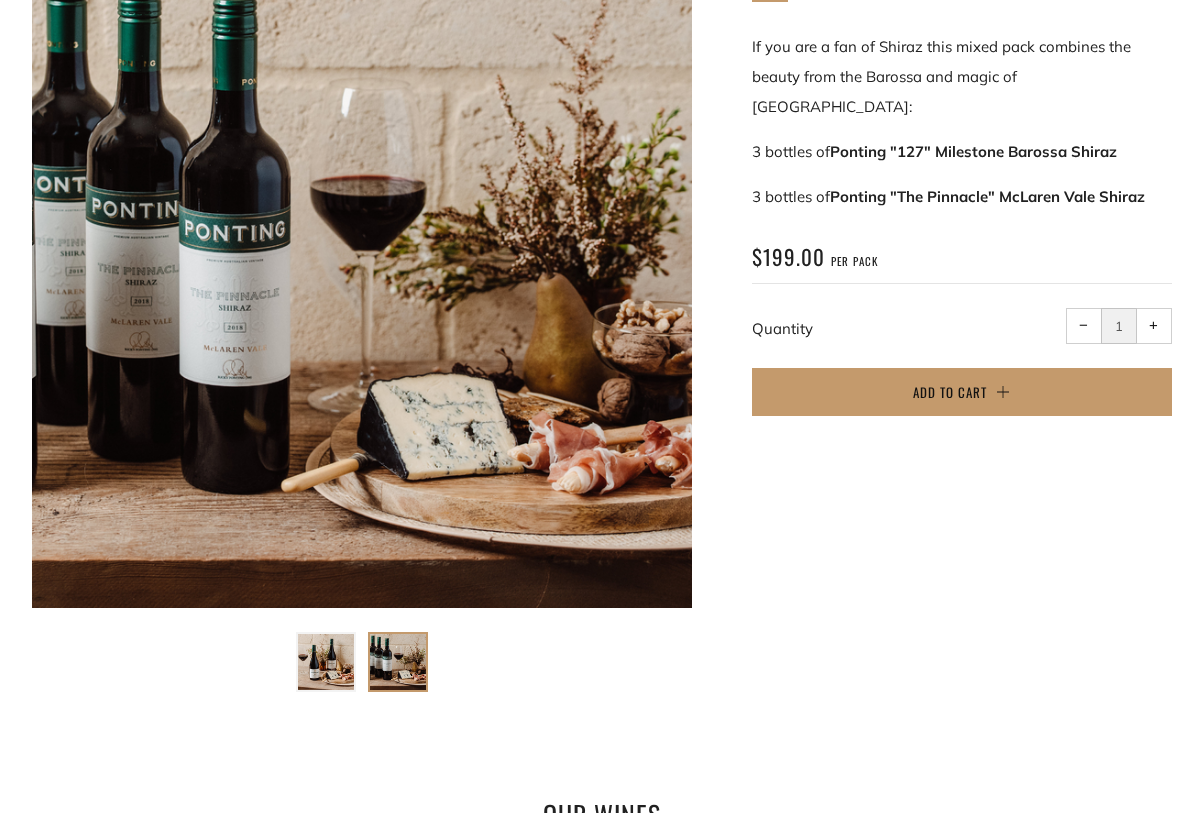 click at bounding box center (326, 662) 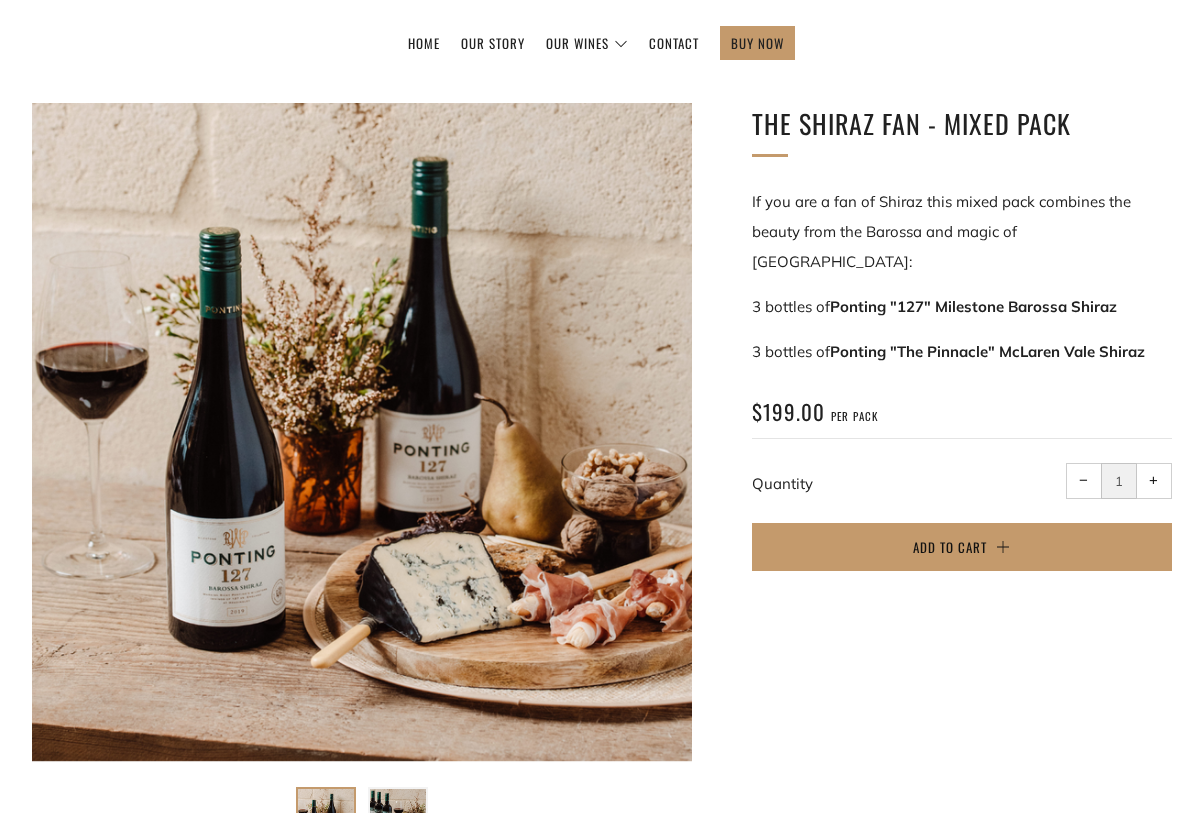 scroll, scrollTop: 0, scrollLeft: 0, axis: both 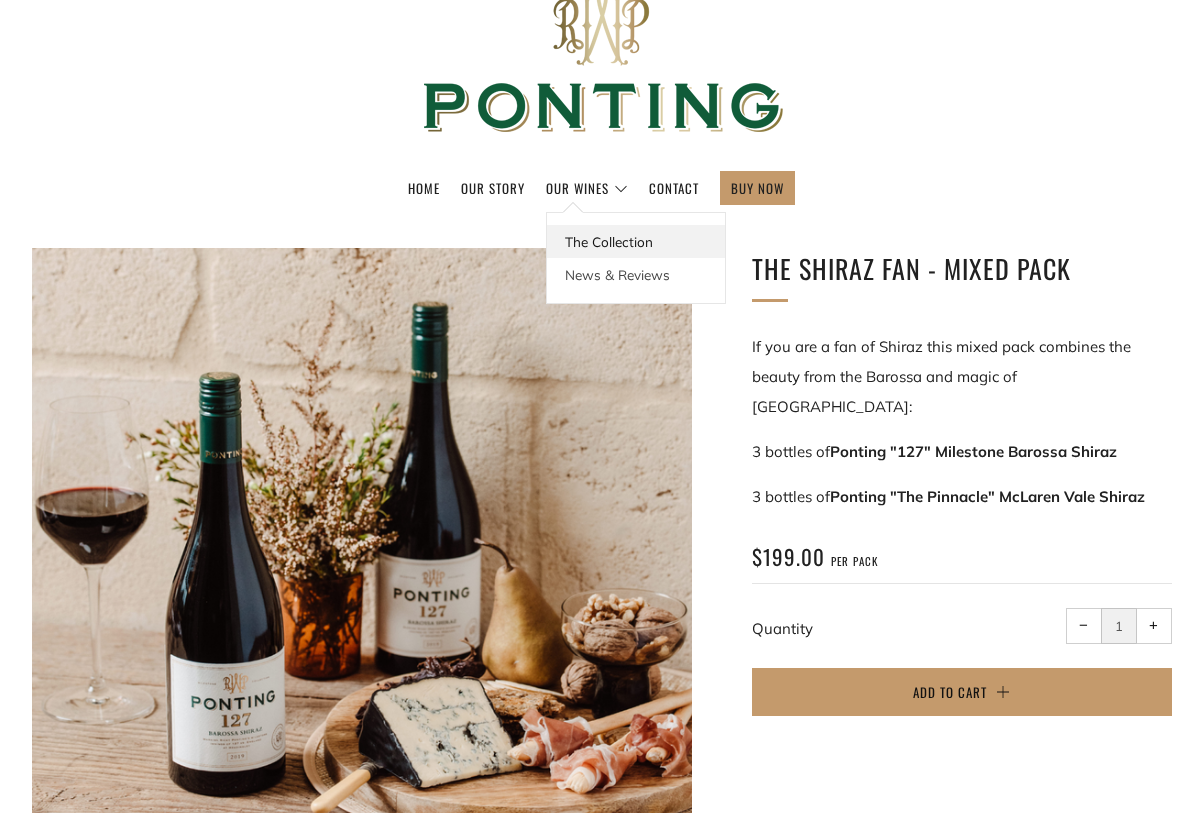 click on "The Collection" at bounding box center (636, 241) 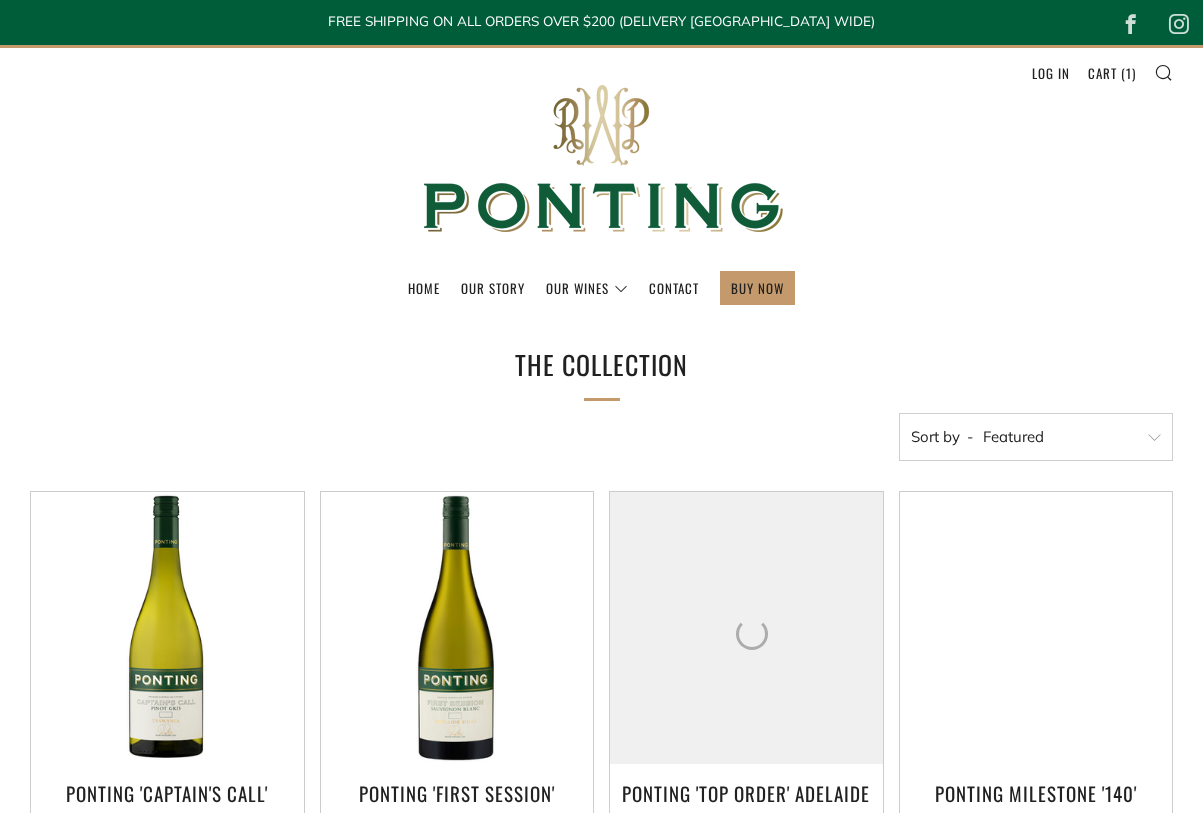 scroll, scrollTop: 0, scrollLeft: 0, axis: both 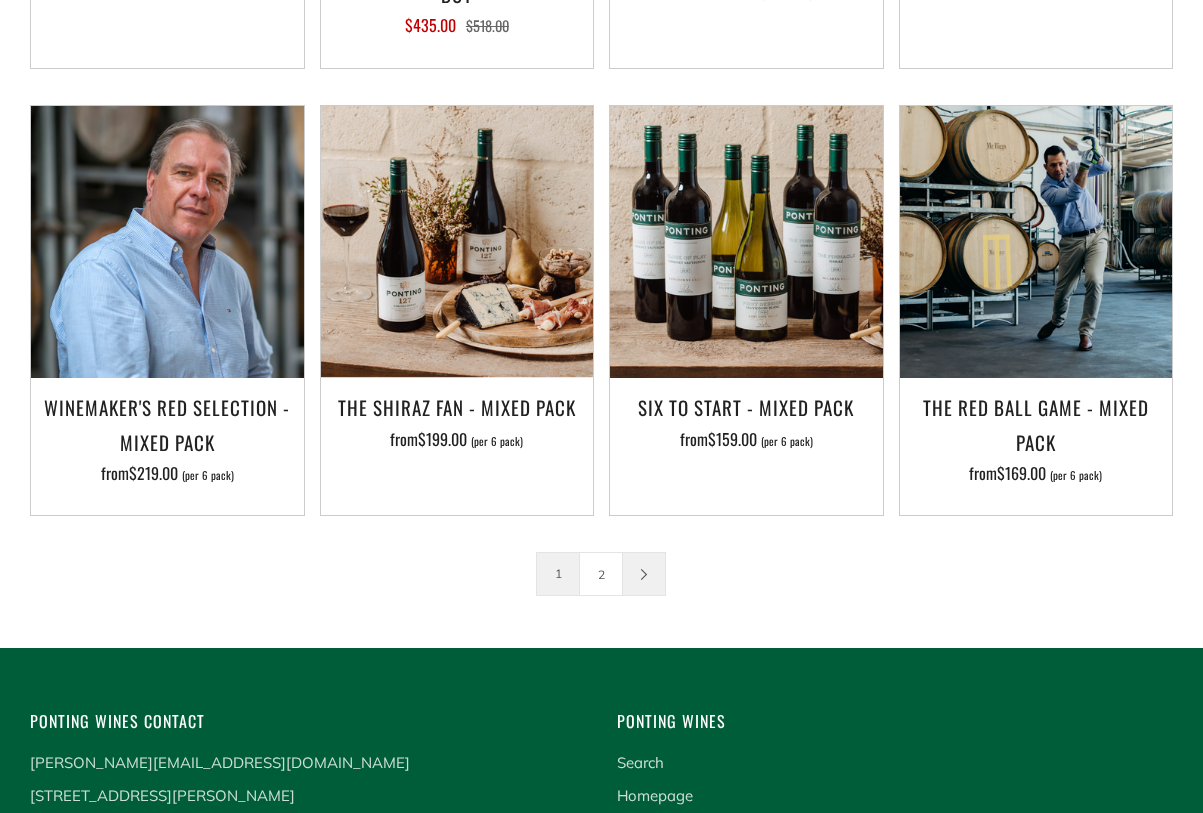 click at bounding box center (644, 574) 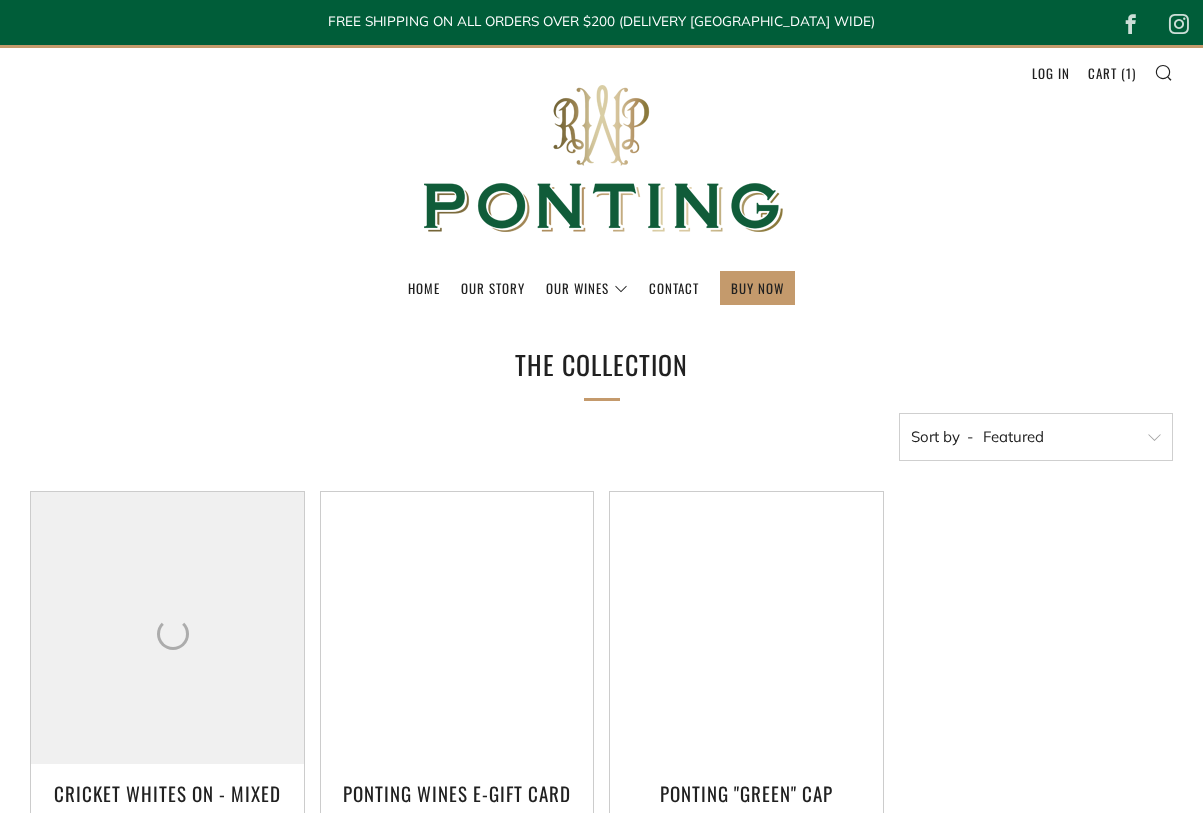 scroll, scrollTop: 0, scrollLeft: 0, axis: both 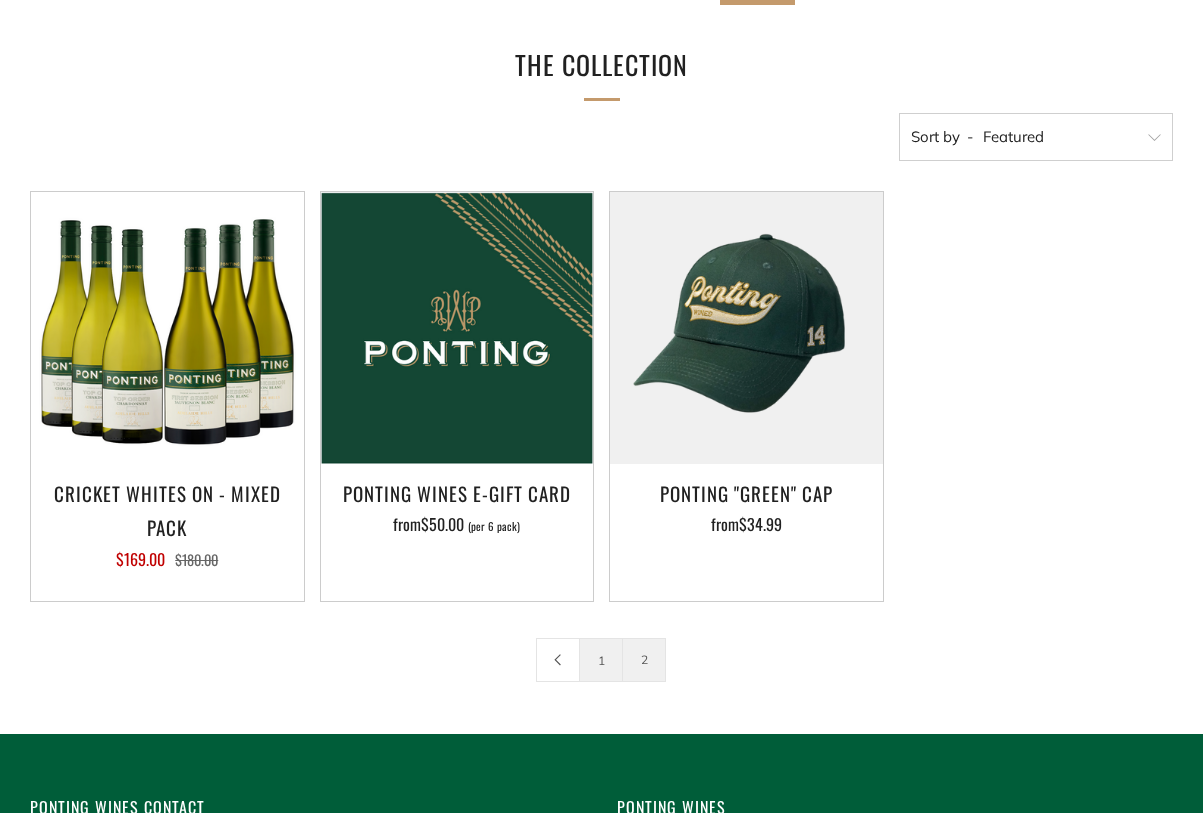 click on "1" at bounding box center (601, 660) 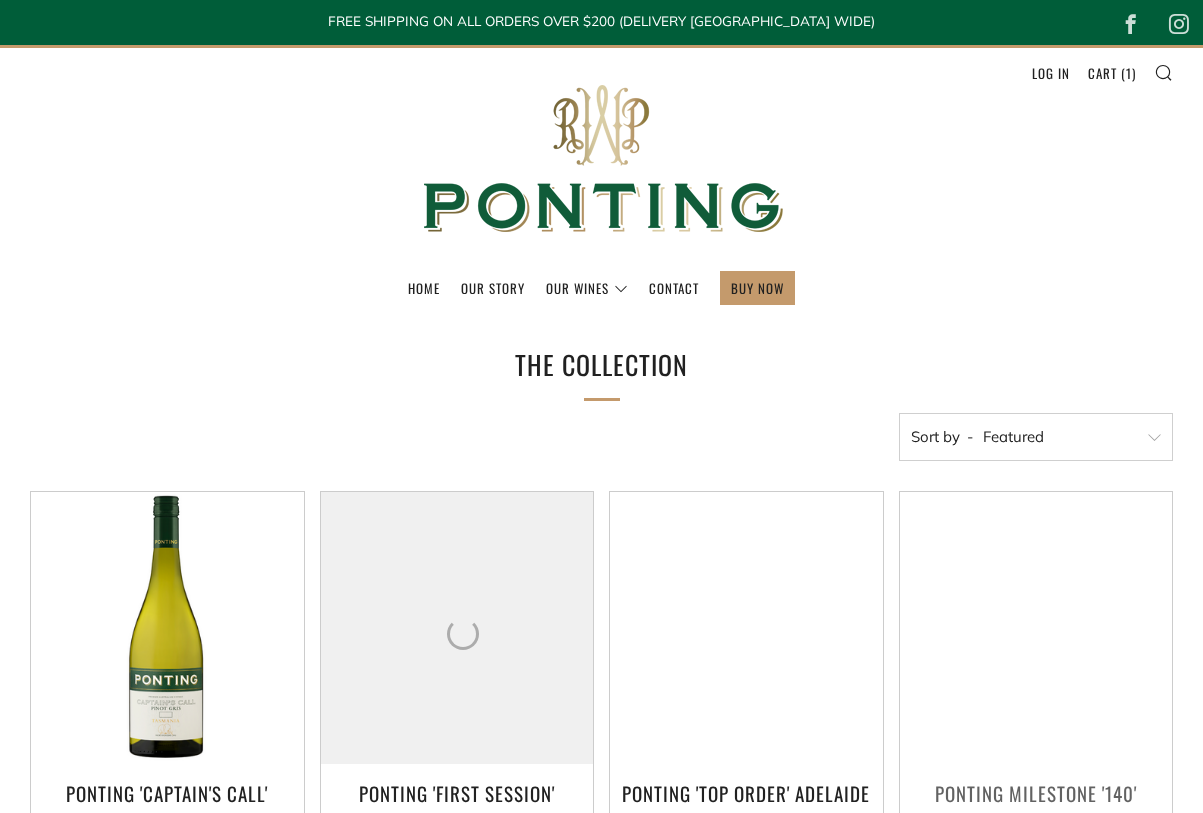 scroll, scrollTop: 0, scrollLeft: 0, axis: both 